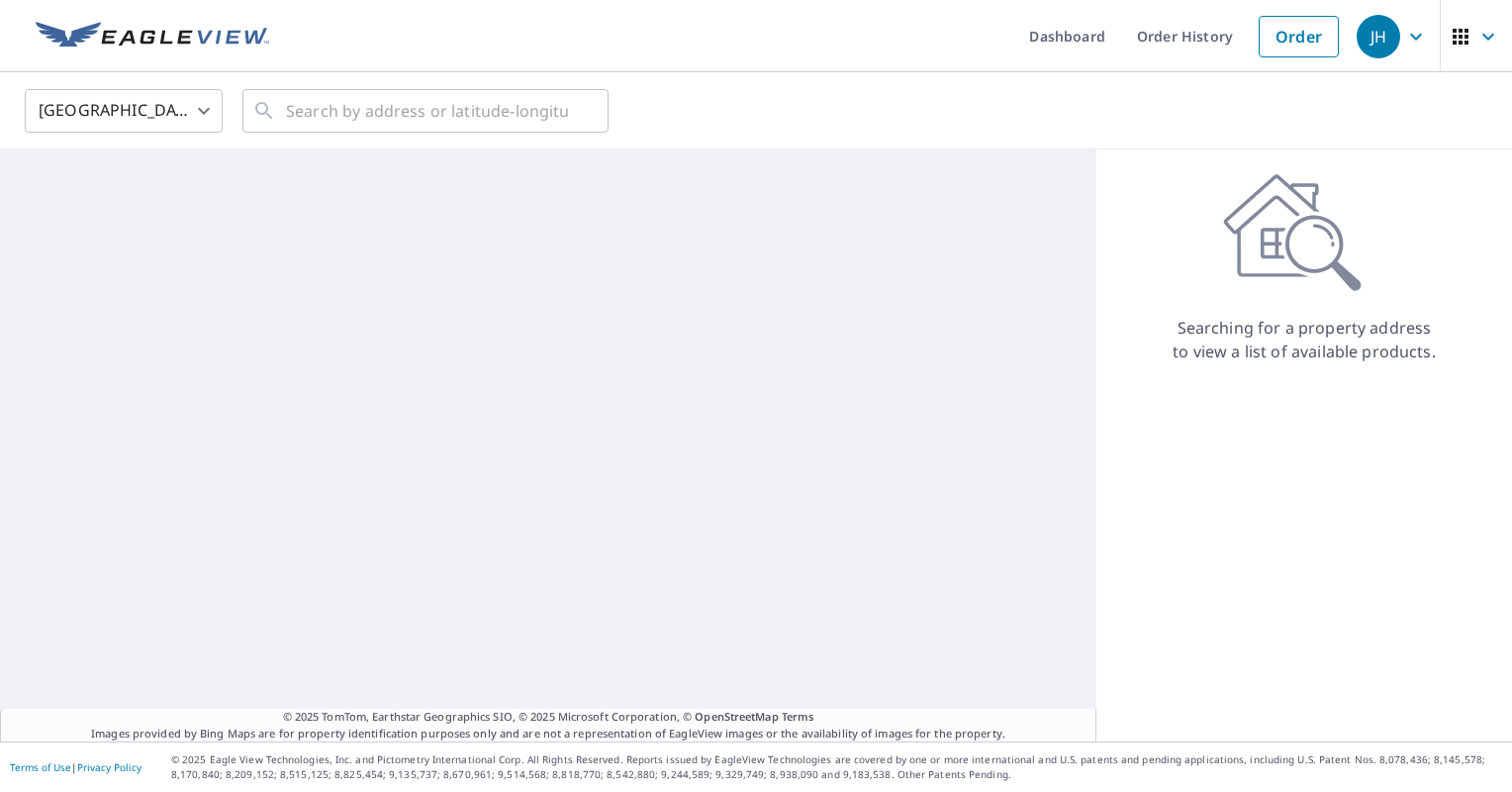 scroll, scrollTop: 0, scrollLeft: 0, axis: both 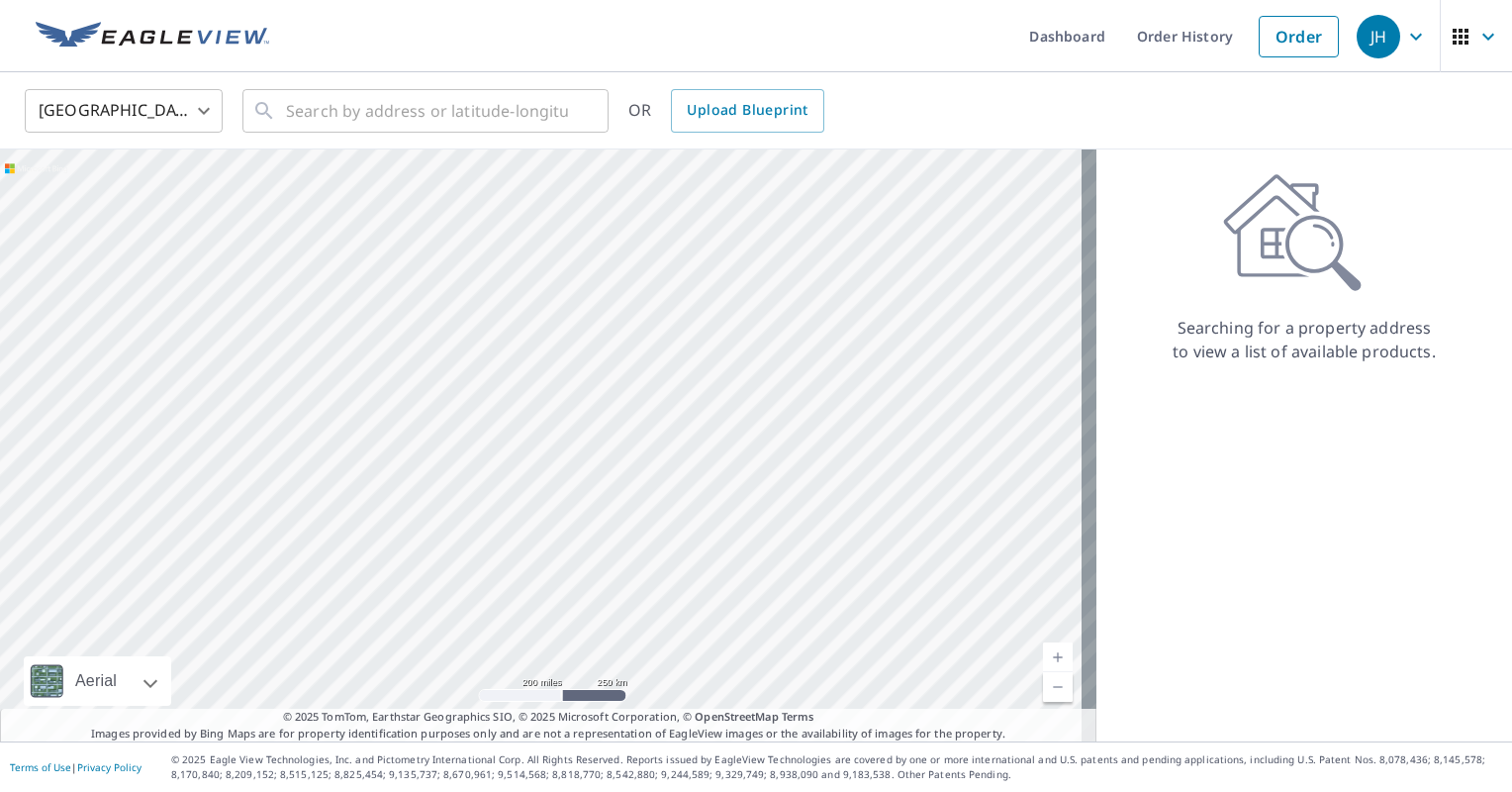 click 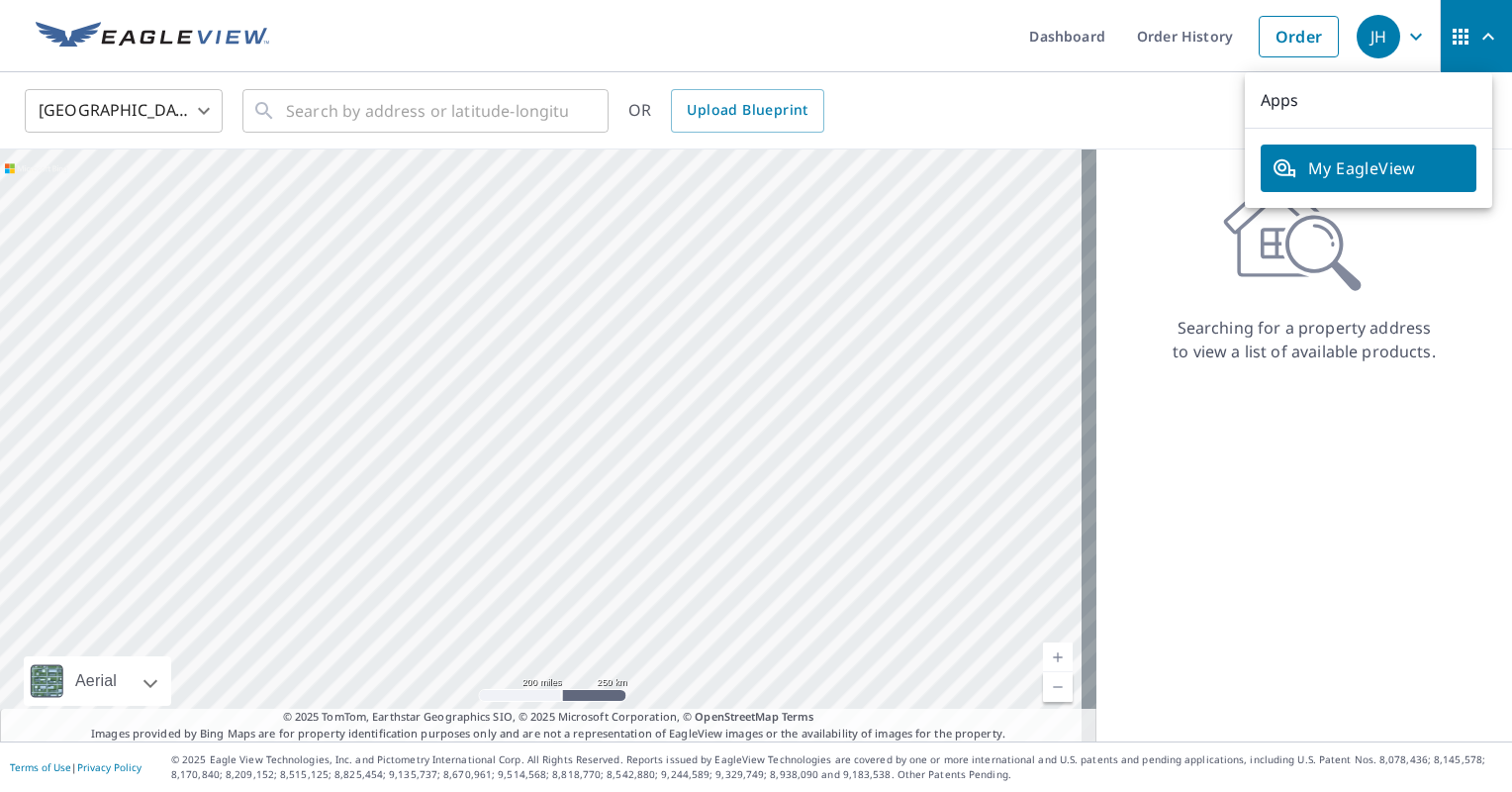 click 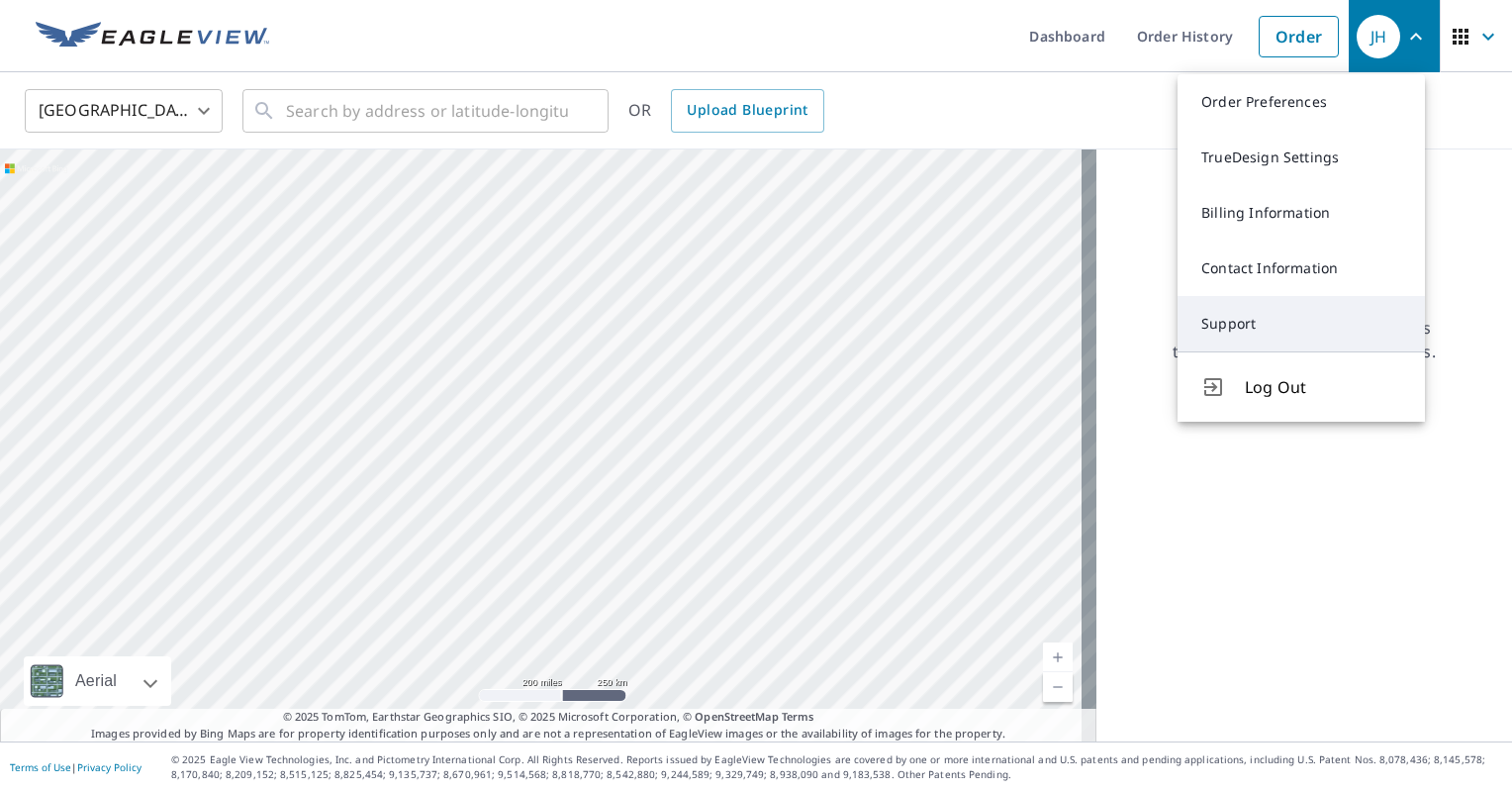 click on "Support" at bounding box center (1301, 324) 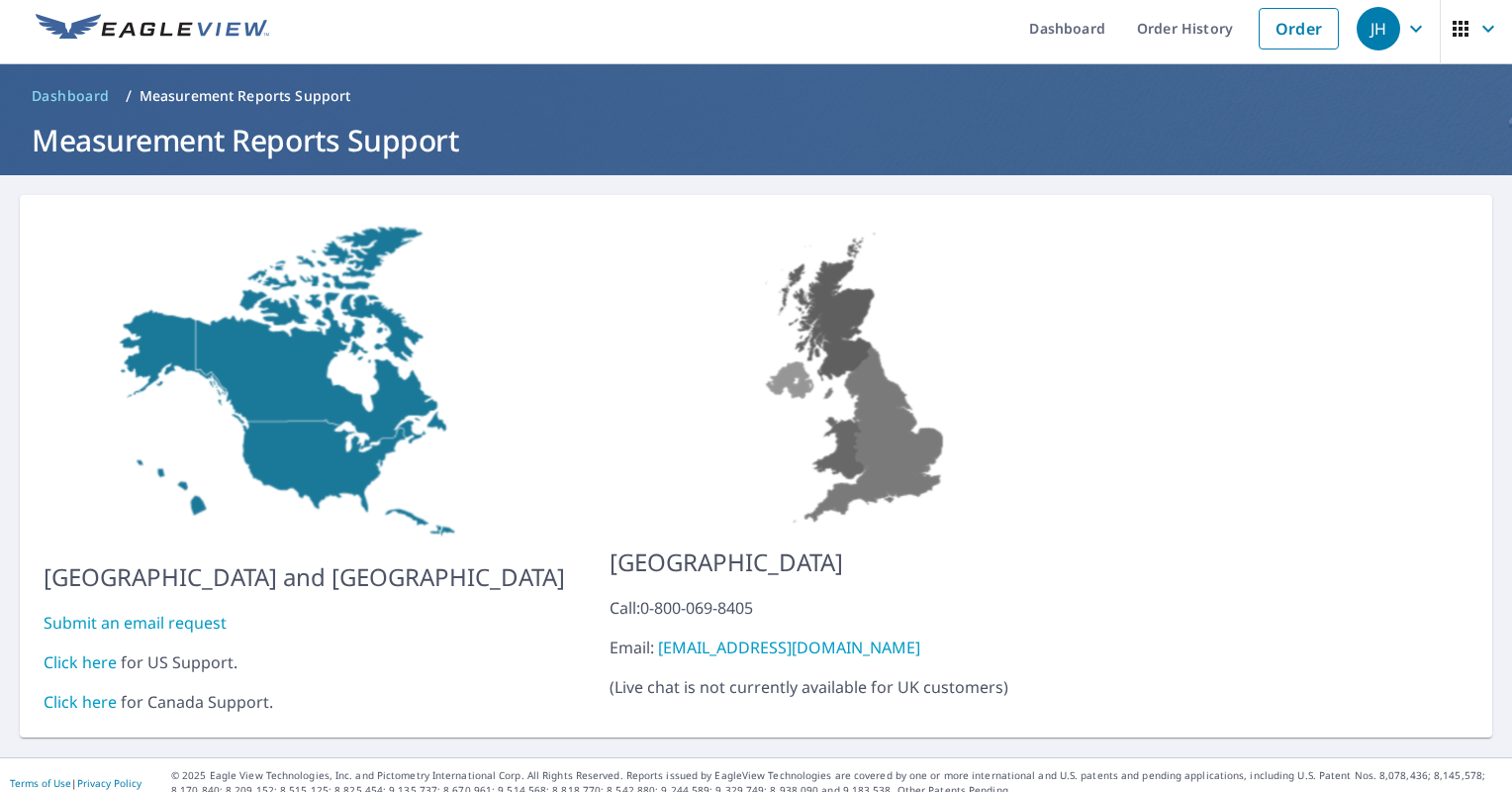 scroll, scrollTop: 8, scrollLeft: 0, axis: vertical 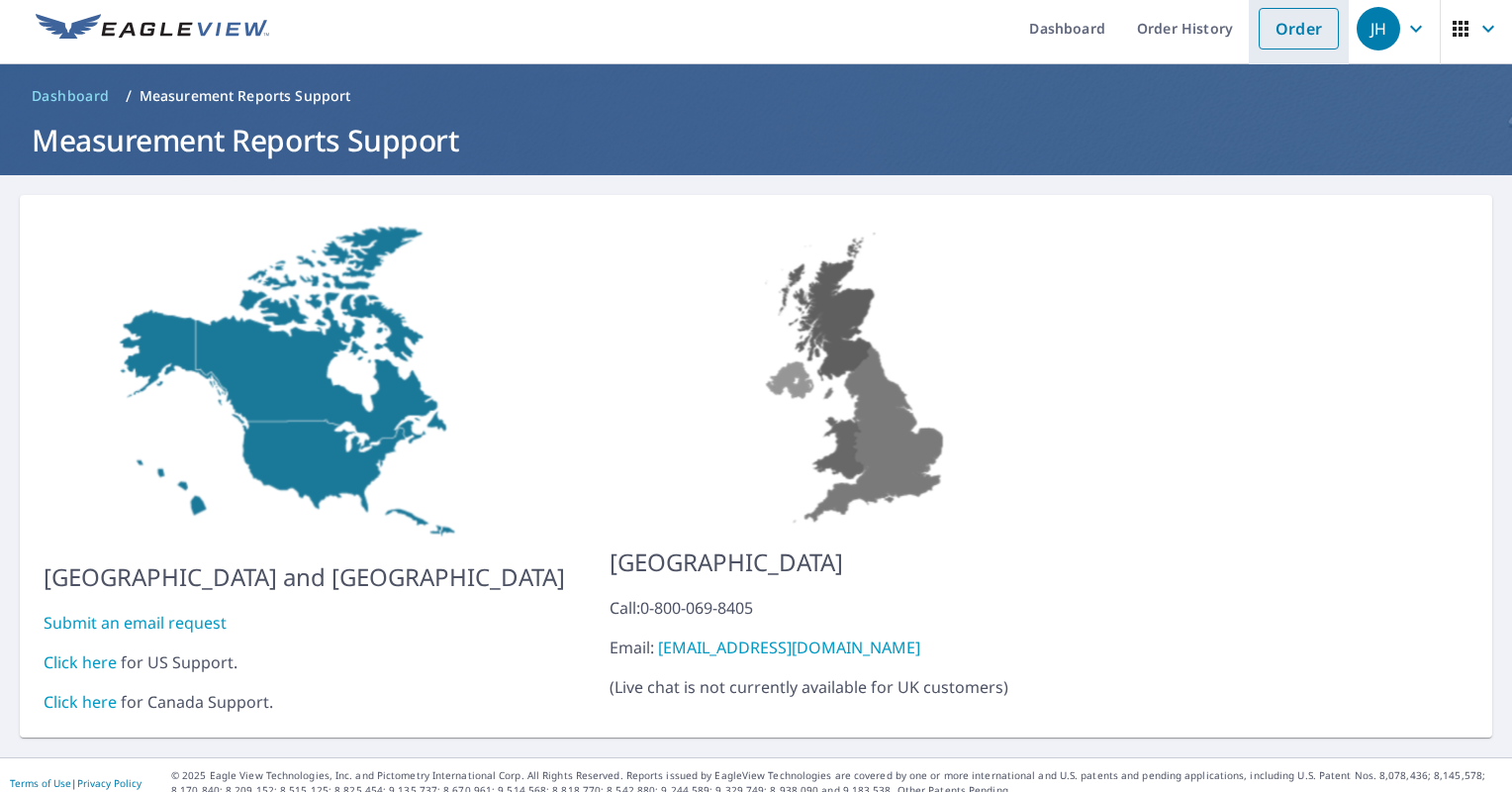 click on "Order" at bounding box center [1298, 29] 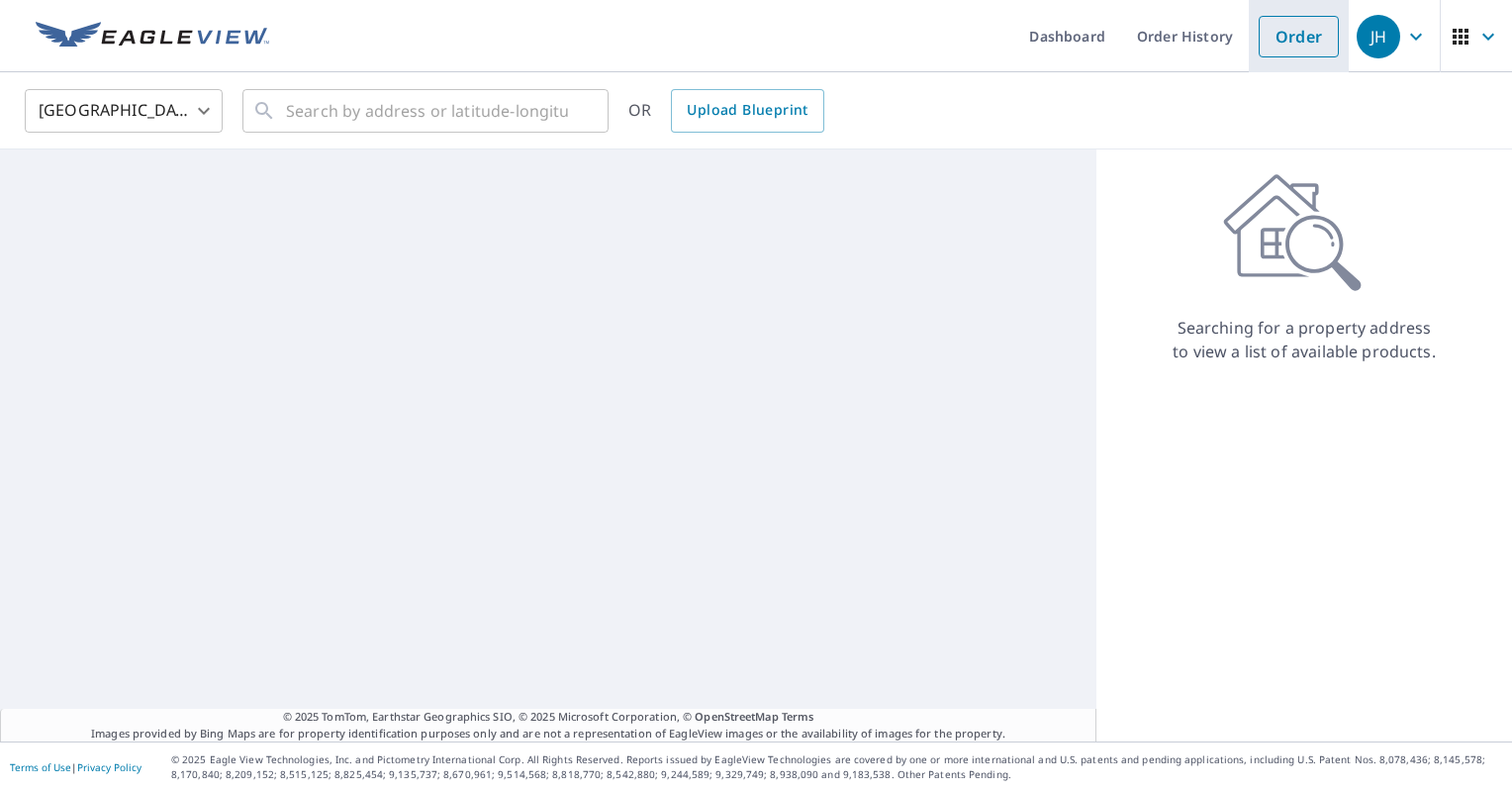 scroll, scrollTop: 0, scrollLeft: 0, axis: both 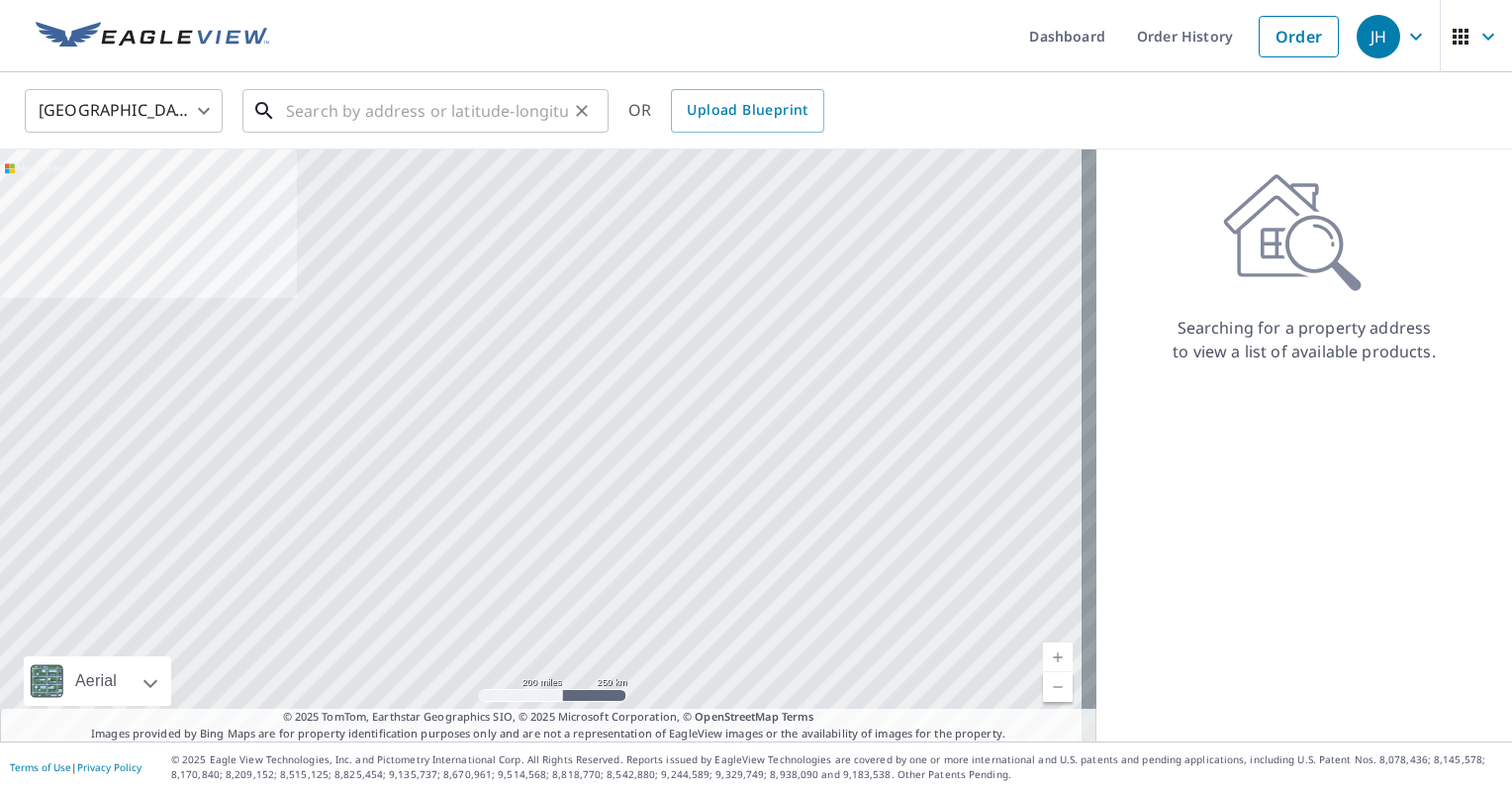 click at bounding box center (426, 111) 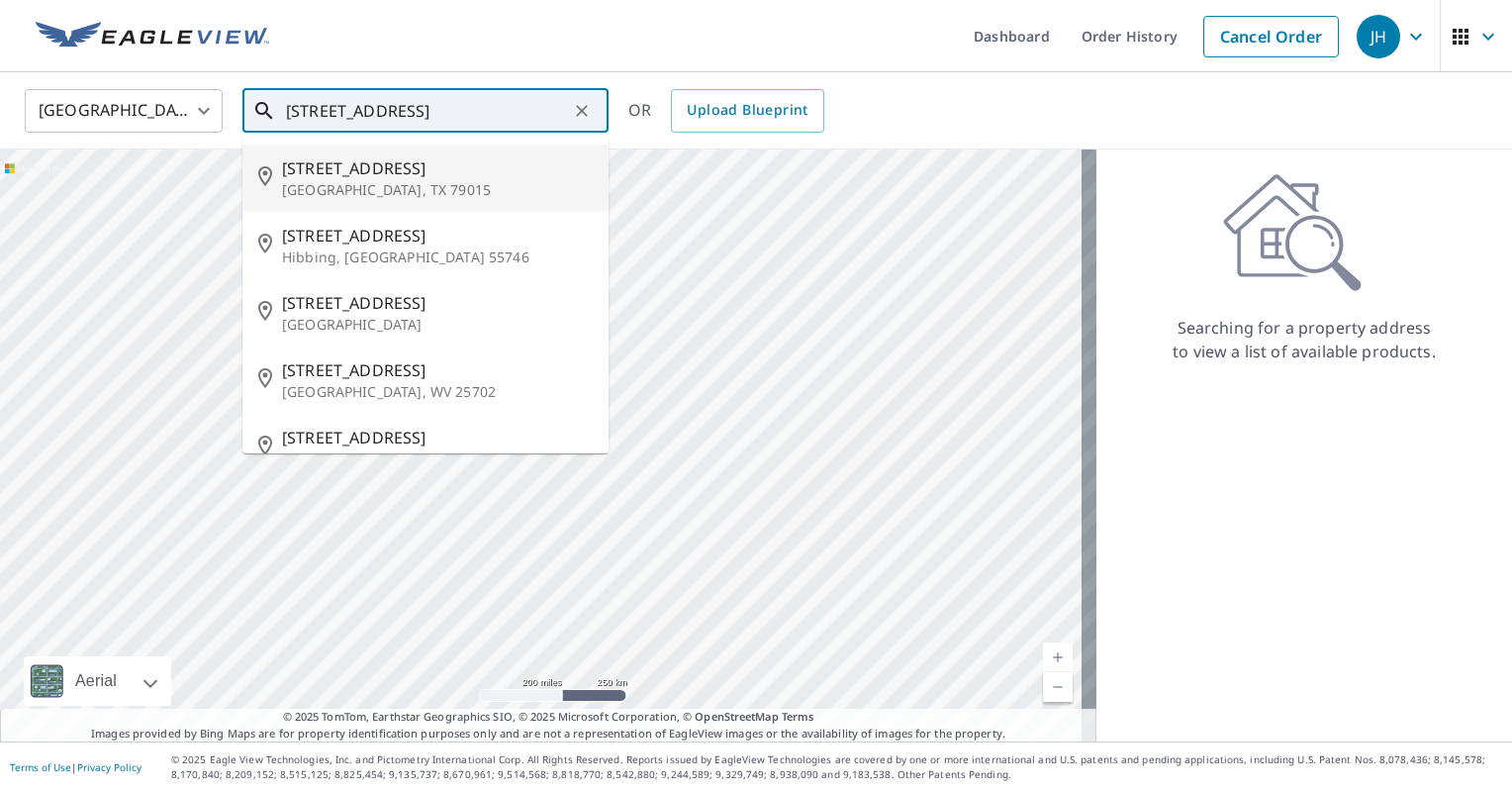 click on "Canyon, TX 79015" at bounding box center (437, 190) 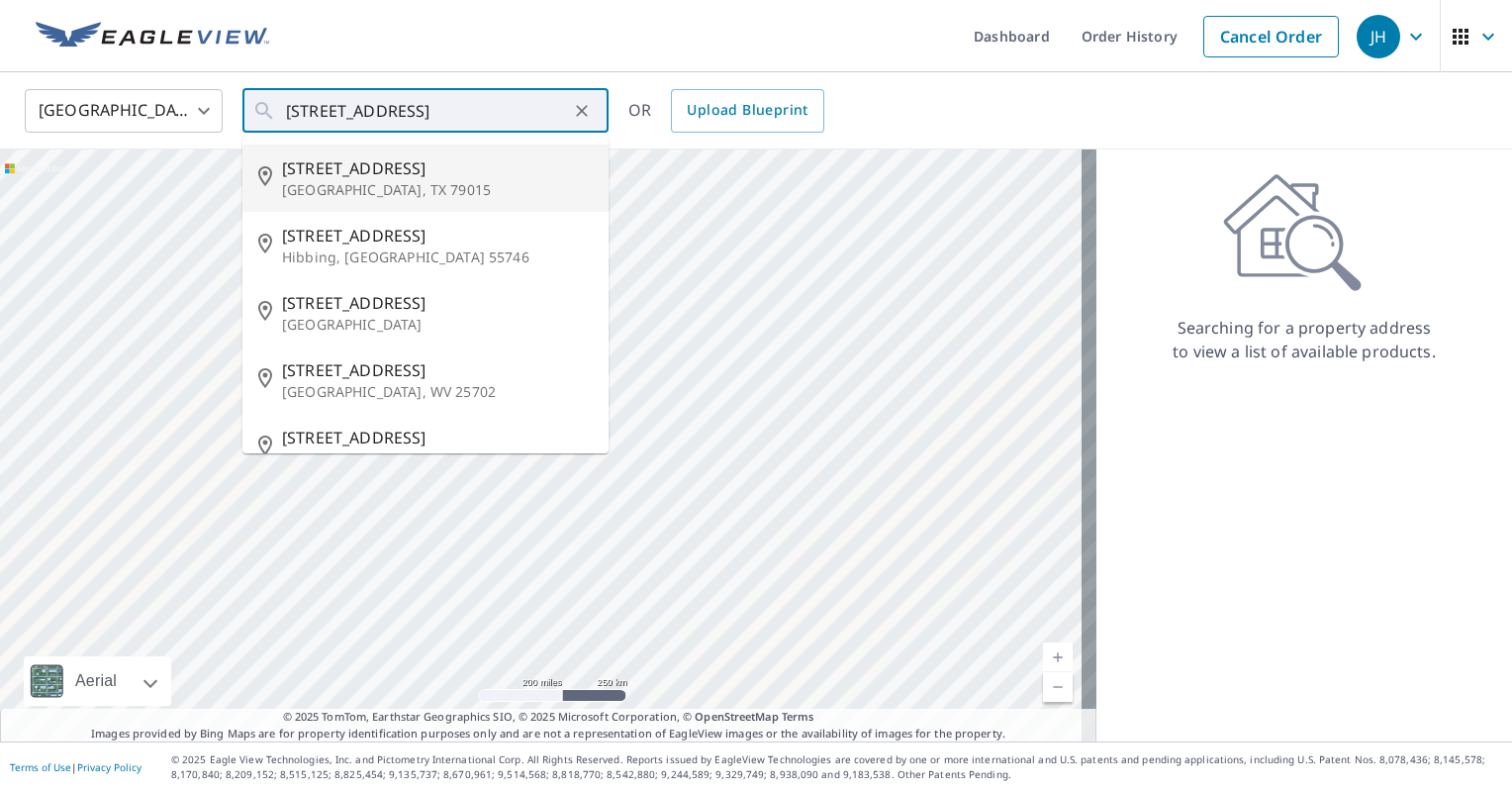 type on "3809 4th Ave Canyon, TX 79015" 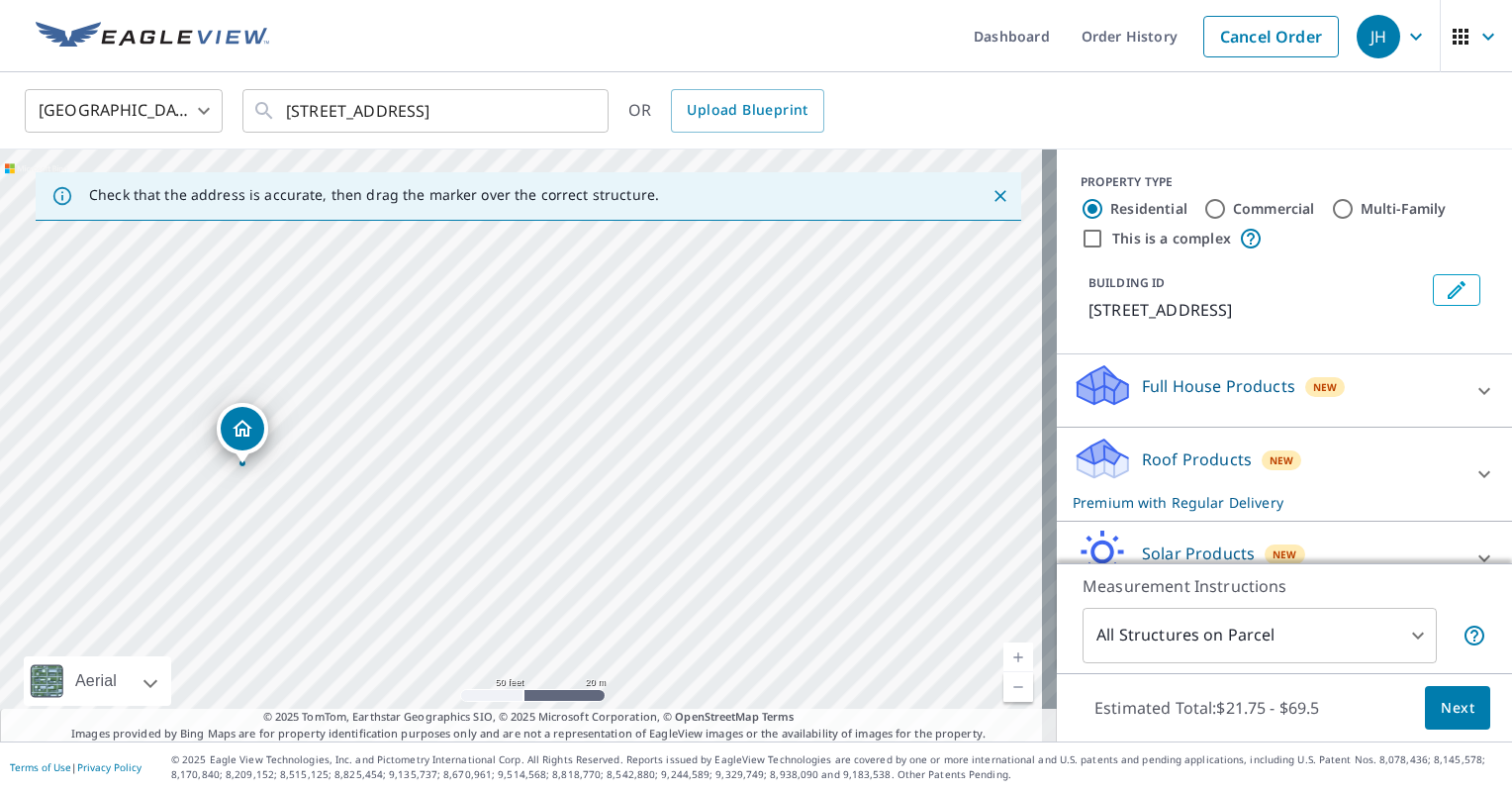 drag, startPoint x: 467, startPoint y: 506, endPoint x: 637, endPoint y: 487, distance: 171.05847 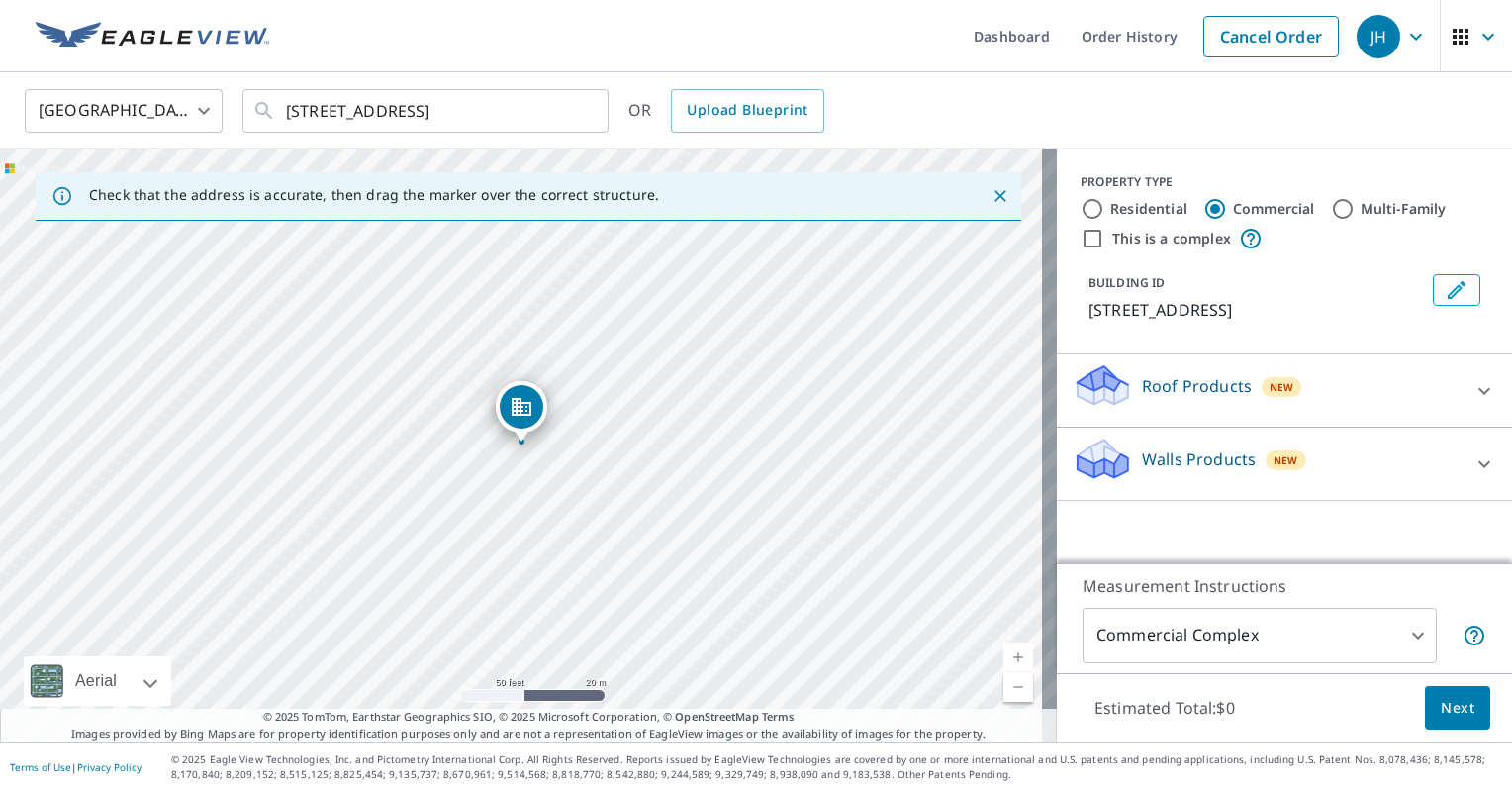 click on "Next" at bounding box center (1458, 708) 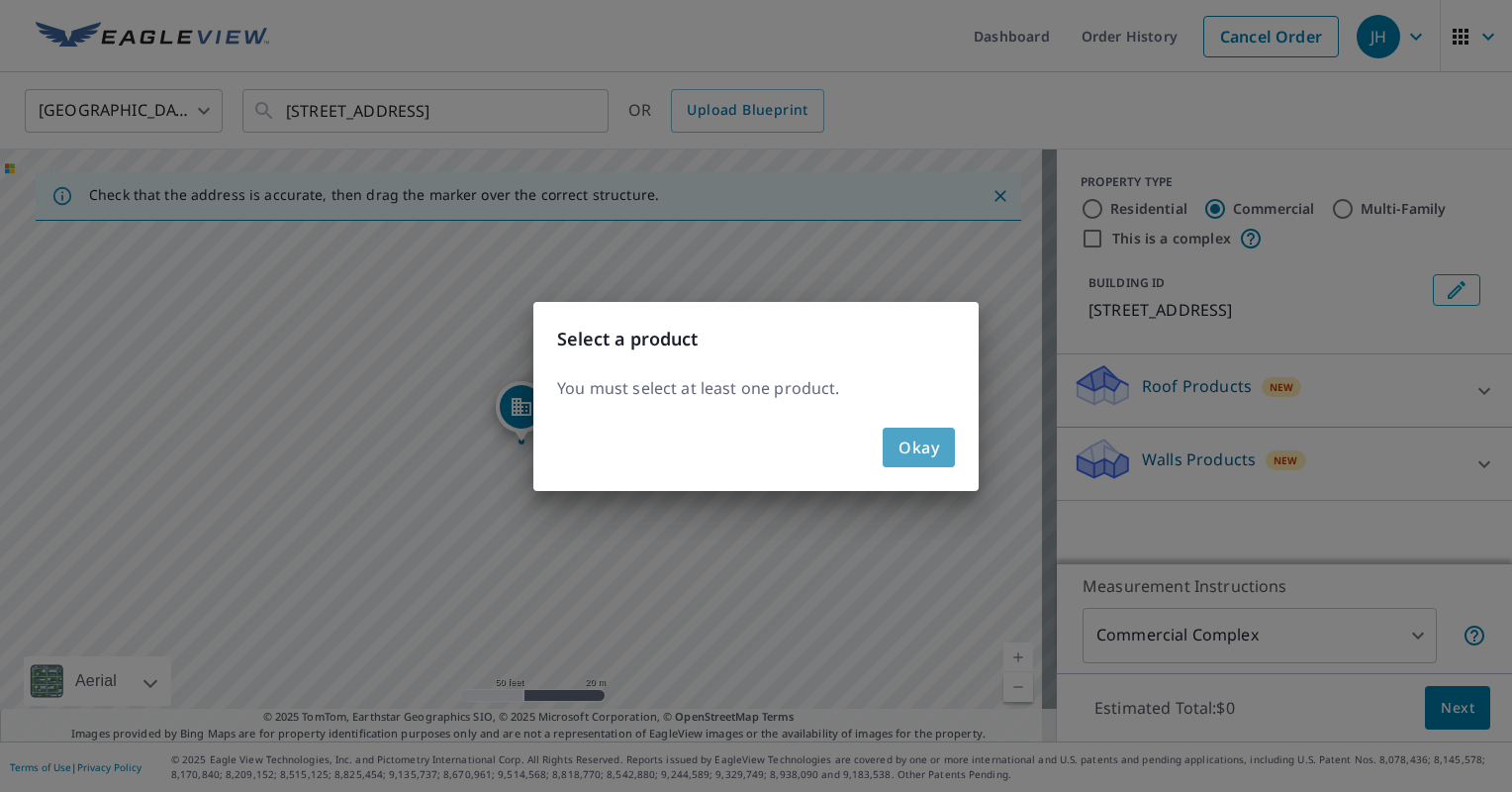 click on "Okay" at bounding box center (918, 447) 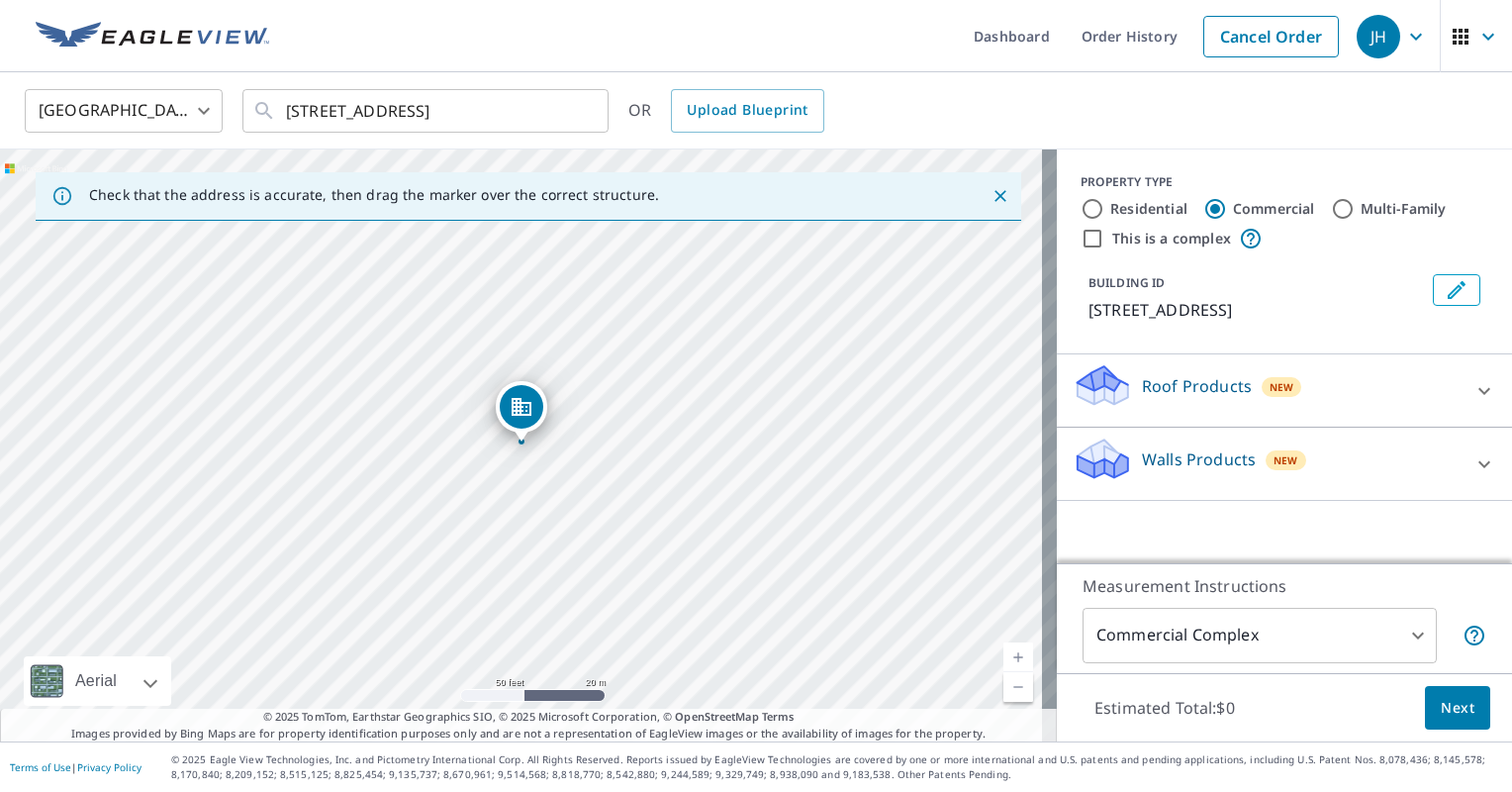 click on "JH JH
Dashboard Order History Cancel Order JH United States US ​ 3809 4th Ave Canyon, TX 79015 ​ OR Upload Blueprint Check that the address is accurate, then drag the marker over the correct structure. 3809 4th Ave Canyon, TX 79015 Aerial Road A standard road map Aerial A detailed look from above Labels Labels 50 feet 20 m © 2025 TomTom, © Vexcel Imaging, © 2025 Microsoft Corporation,  © OpenStreetMap Terms © 2025 TomTom, Earthstar Geographics SIO, © 2025 Microsoft Corporation, ©   OpenStreetMap   Terms Images provided by Bing Maps are for property identification purposes only and are not a representation of EagleView images or the availability of images for the property. PROPERTY TYPE Residential Commercial Multi-Family This is a complex BUILDING ID 3809 4th Ave, Canyon, TX, 79015 Roof Products New Premium $73.75 Gutter $23.25 Bid Perfect™ $49 Walls Products New Walls $221.25 Measurement Instructions Commercial Complex 4 ​ Estimated Total:  $0 Next Terms of Use  |  Privacy Policy" at bounding box center (756, 396) 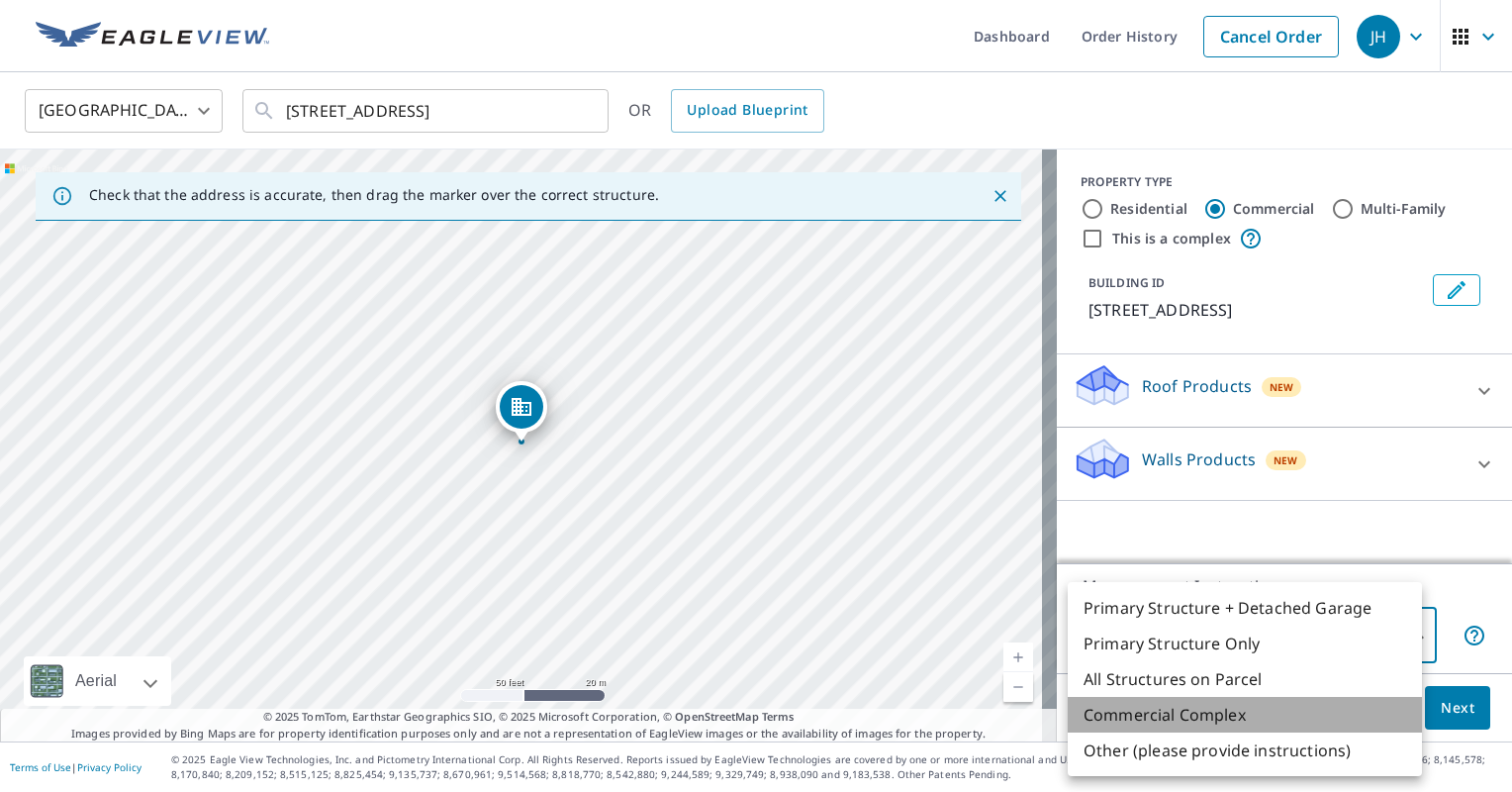 click on "Commercial Complex" at bounding box center [1245, 715] 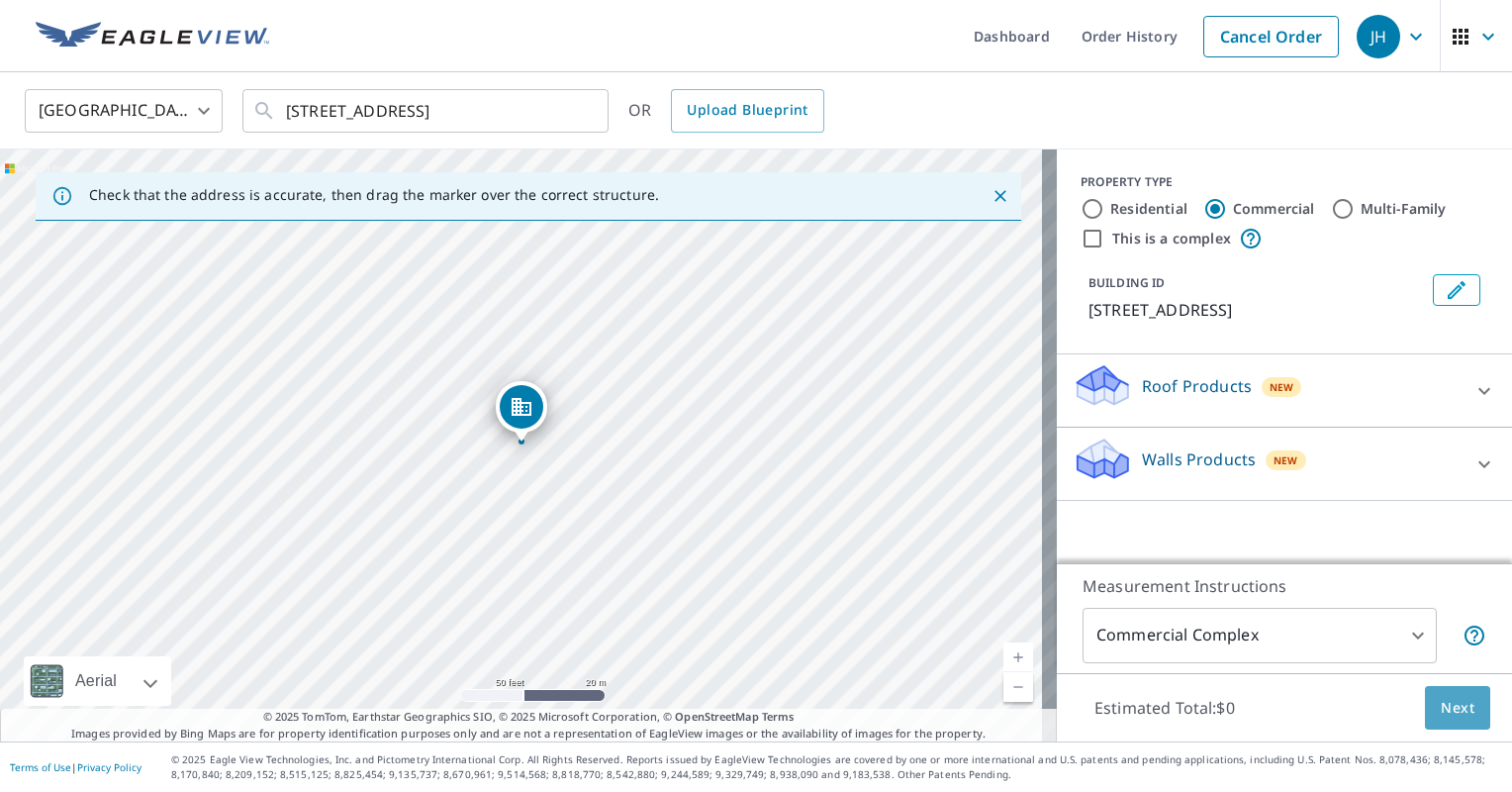 click on "Next" at bounding box center [1458, 708] 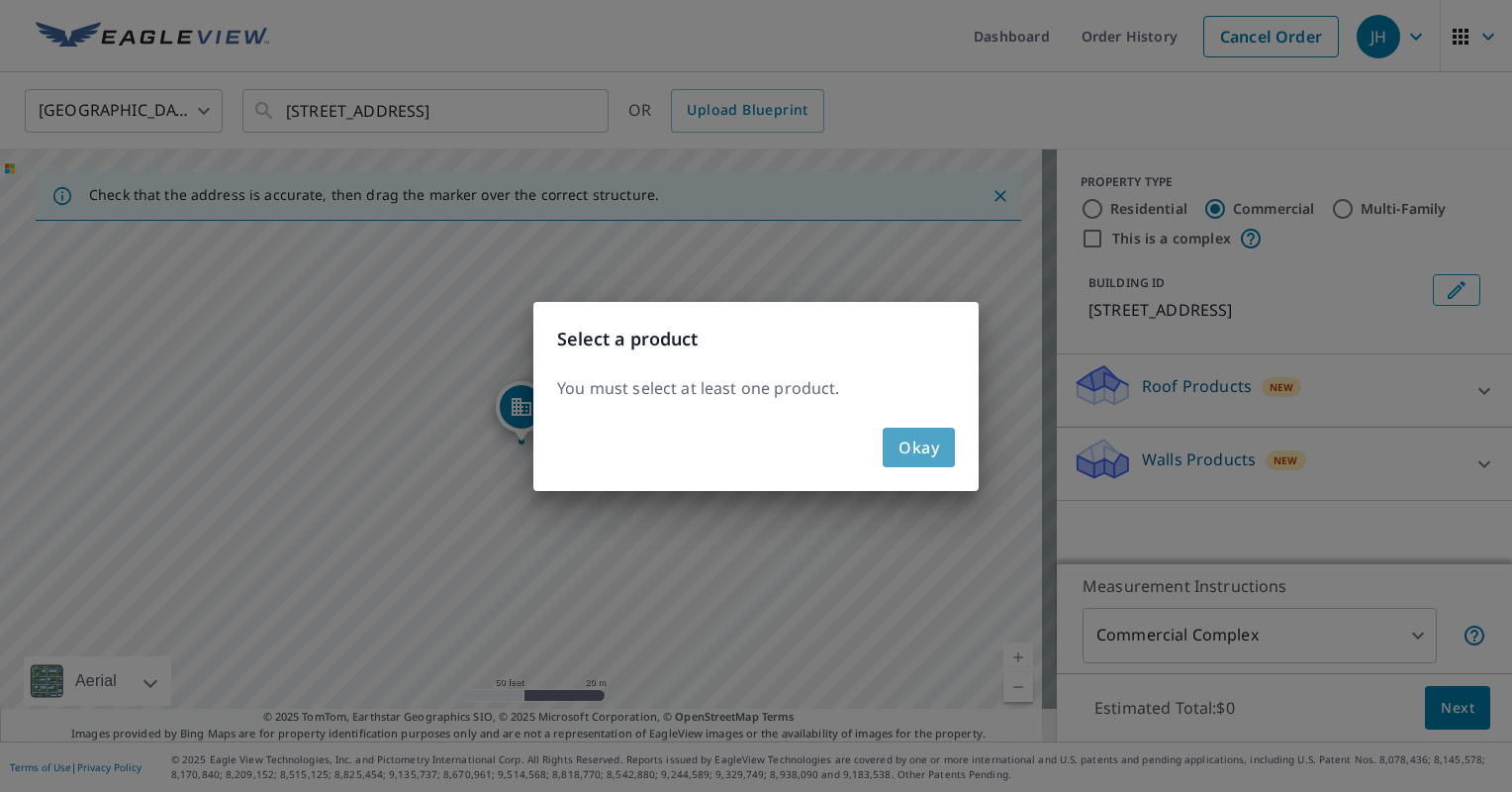 click on "Okay" at bounding box center (918, 447) 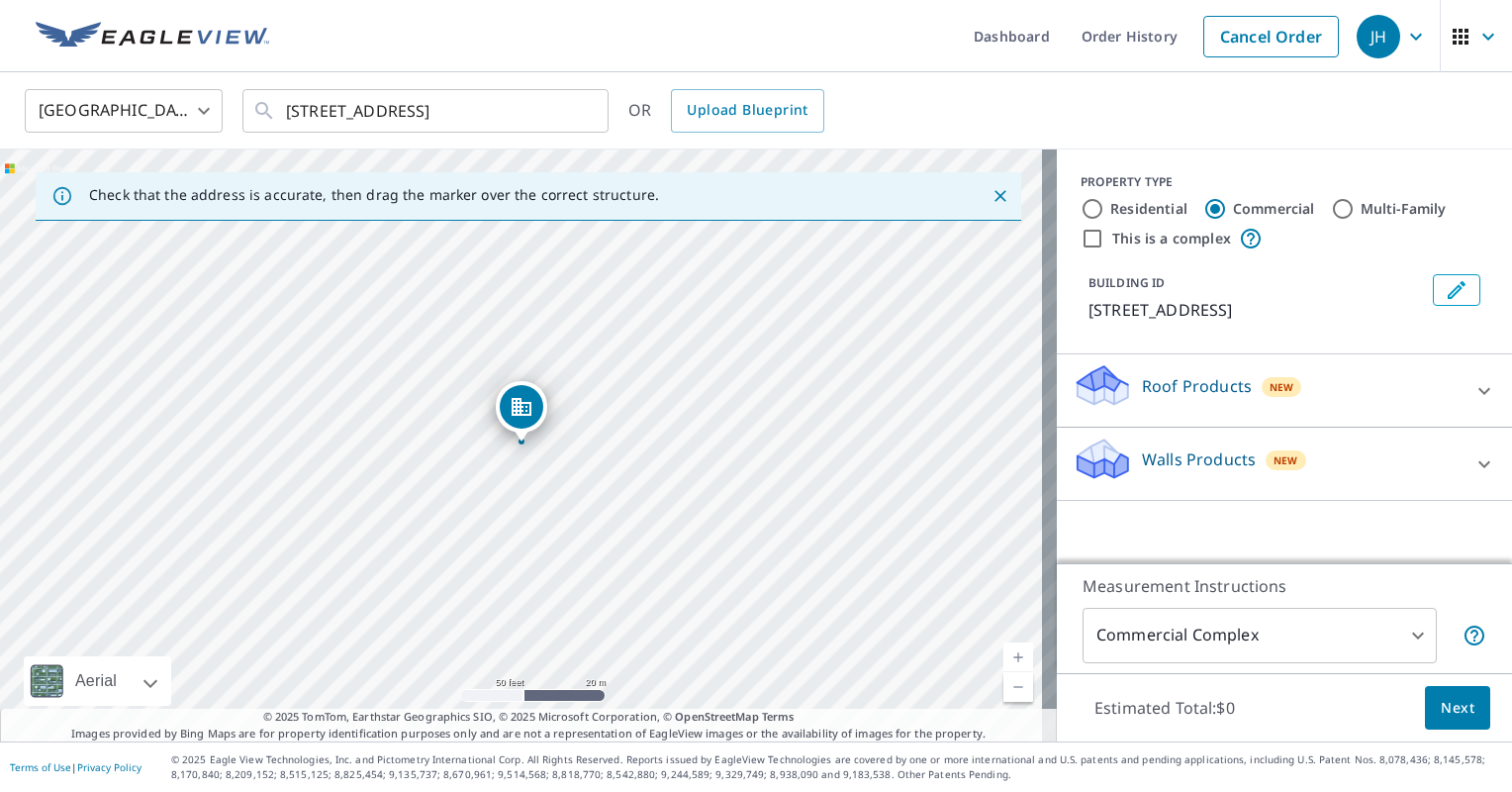 click on "Roof Products New" at bounding box center (1267, 390) 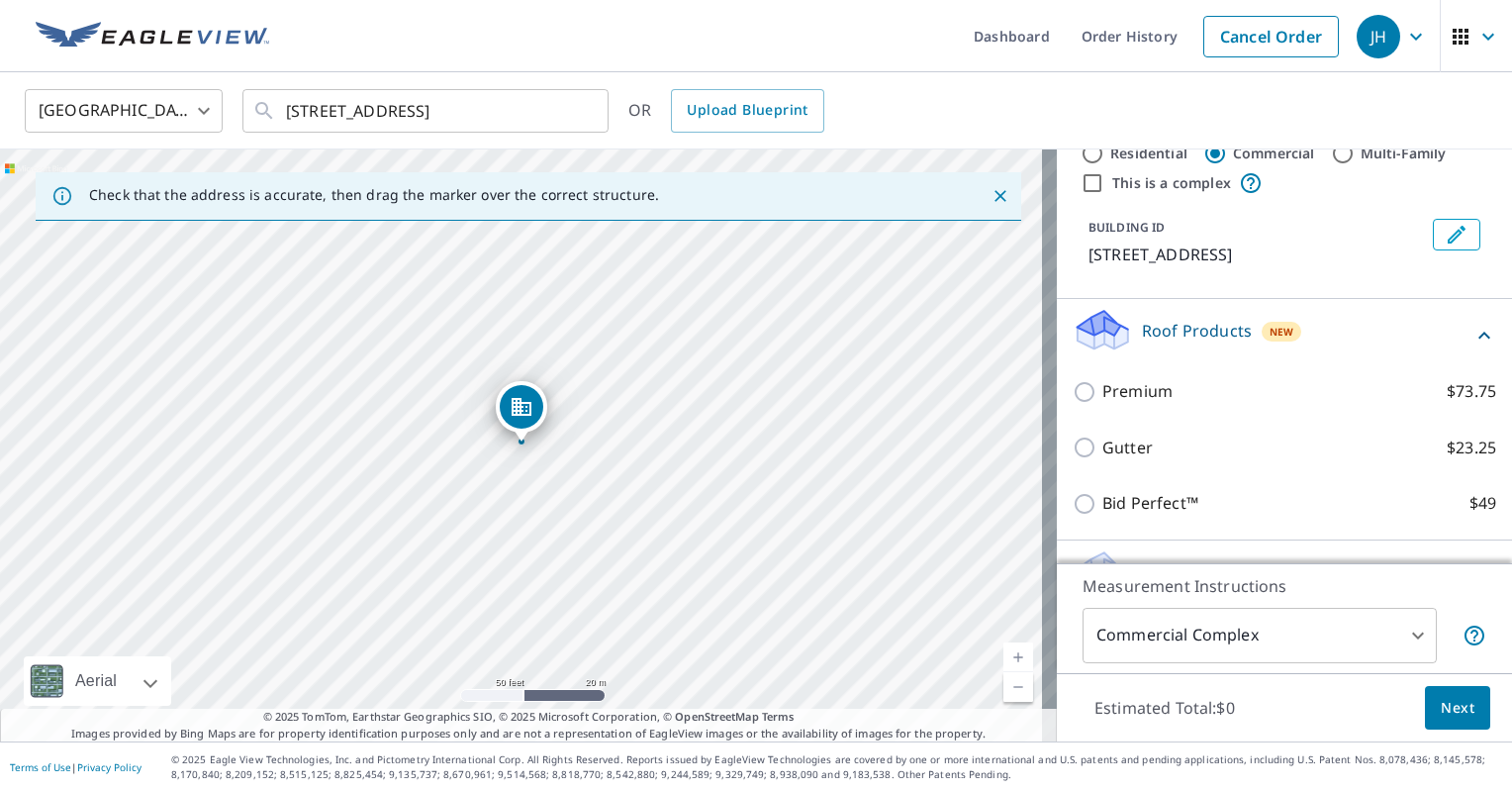 scroll, scrollTop: 99, scrollLeft: 0, axis: vertical 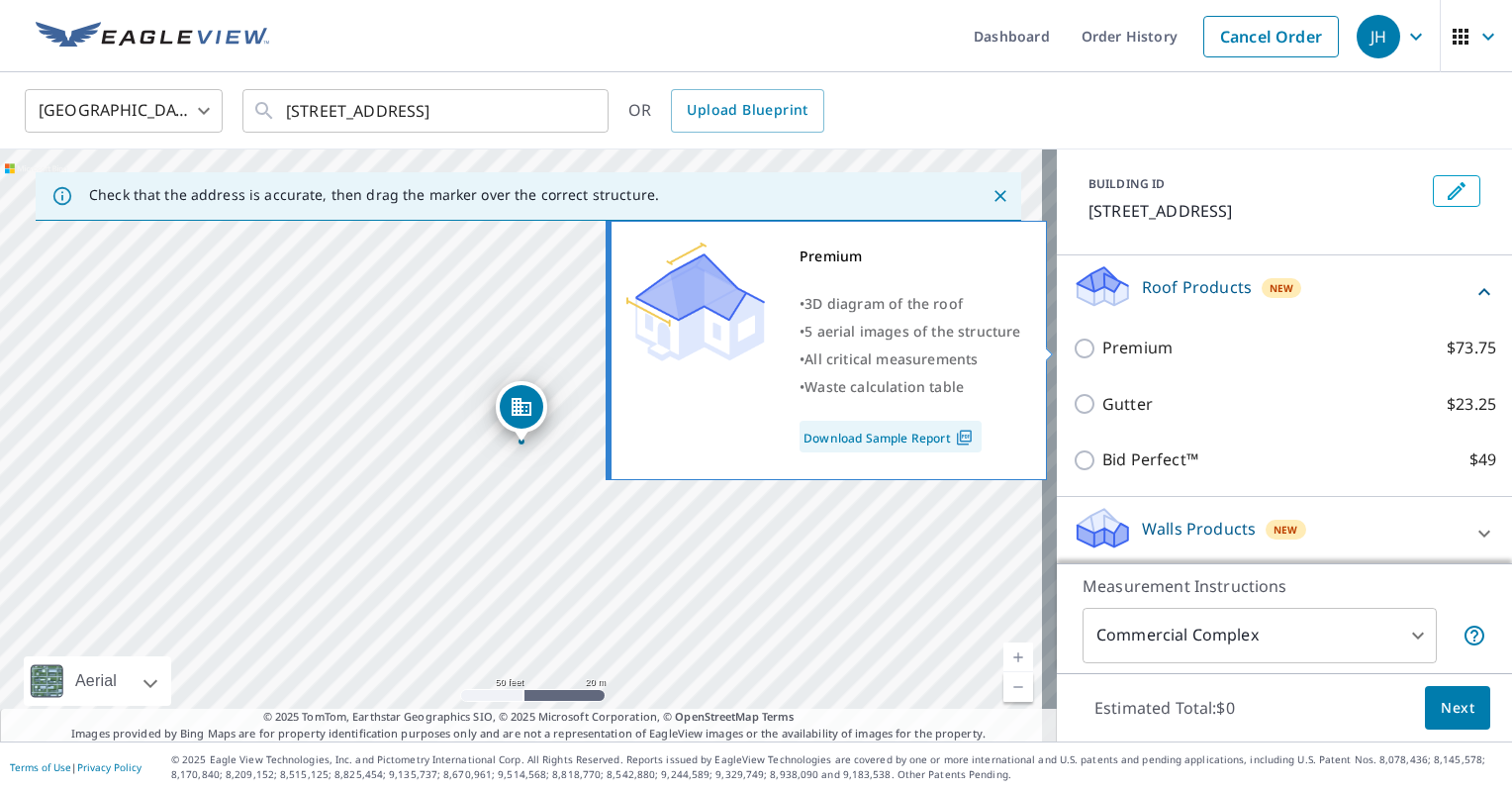 click on "Premium $73.75" at bounding box center (1087, 348) 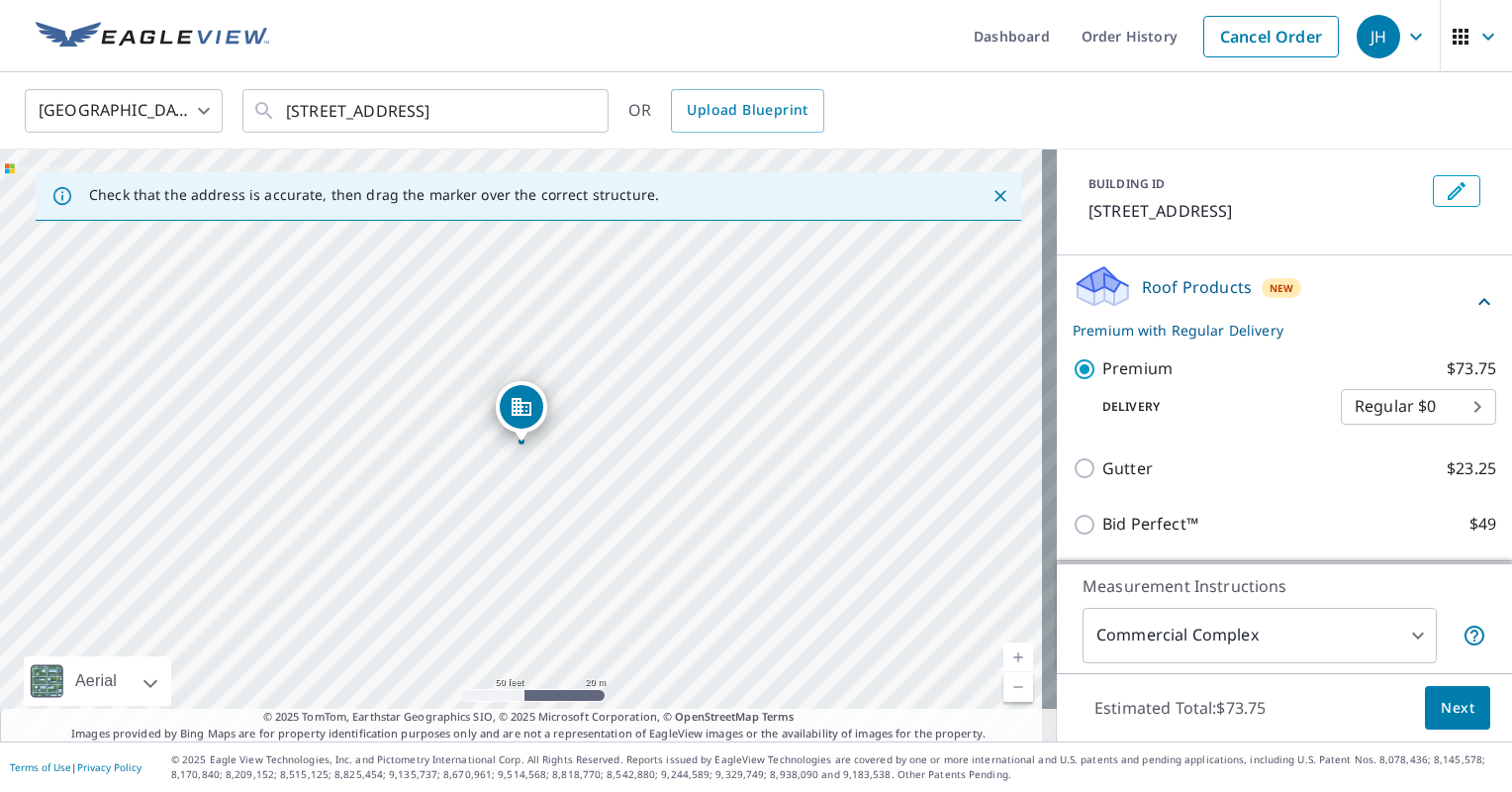 scroll, scrollTop: 168, scrollLeft: 0, axis: vertical 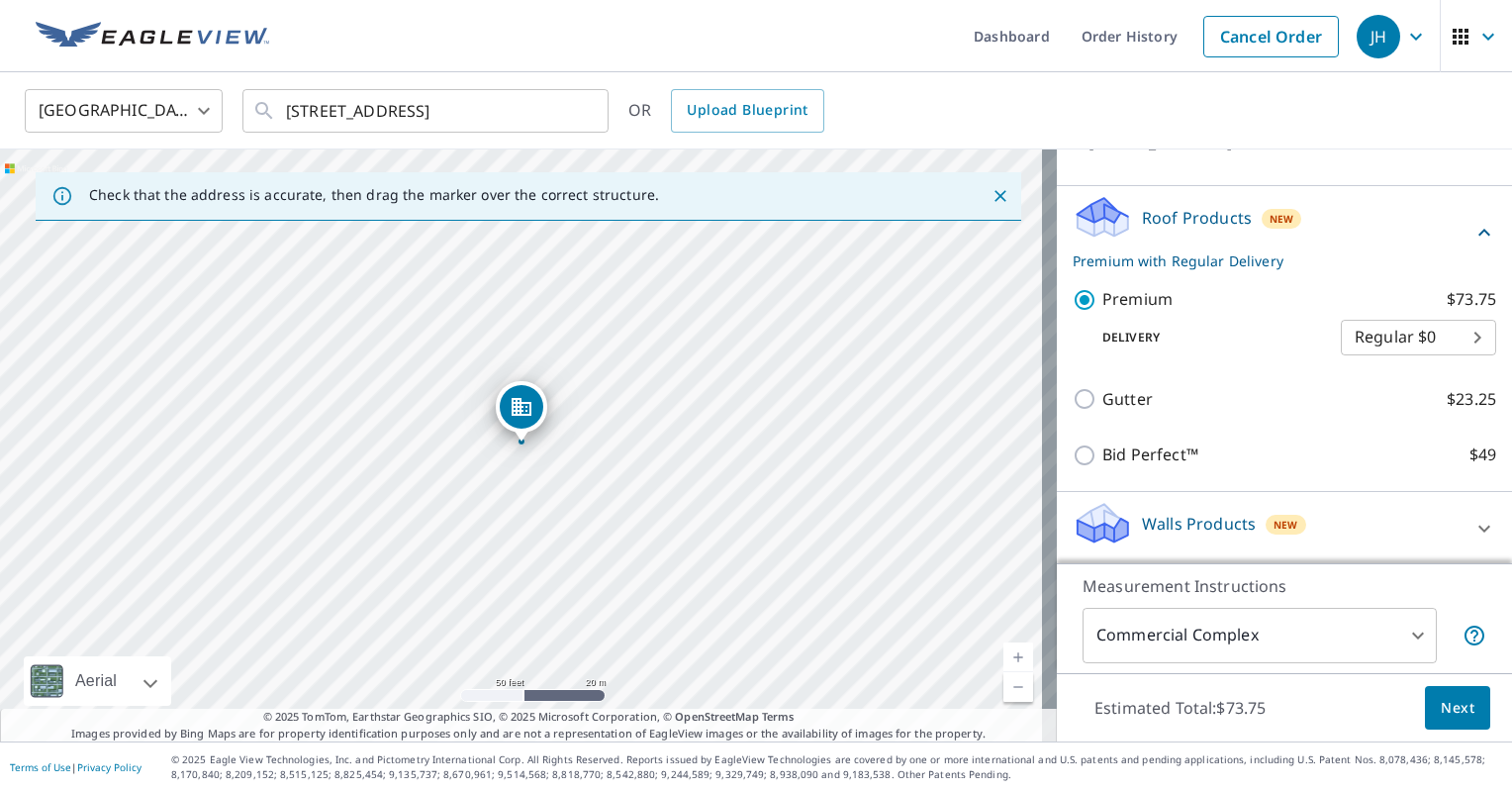 click on "Next" at bounding box center [1458, 708] 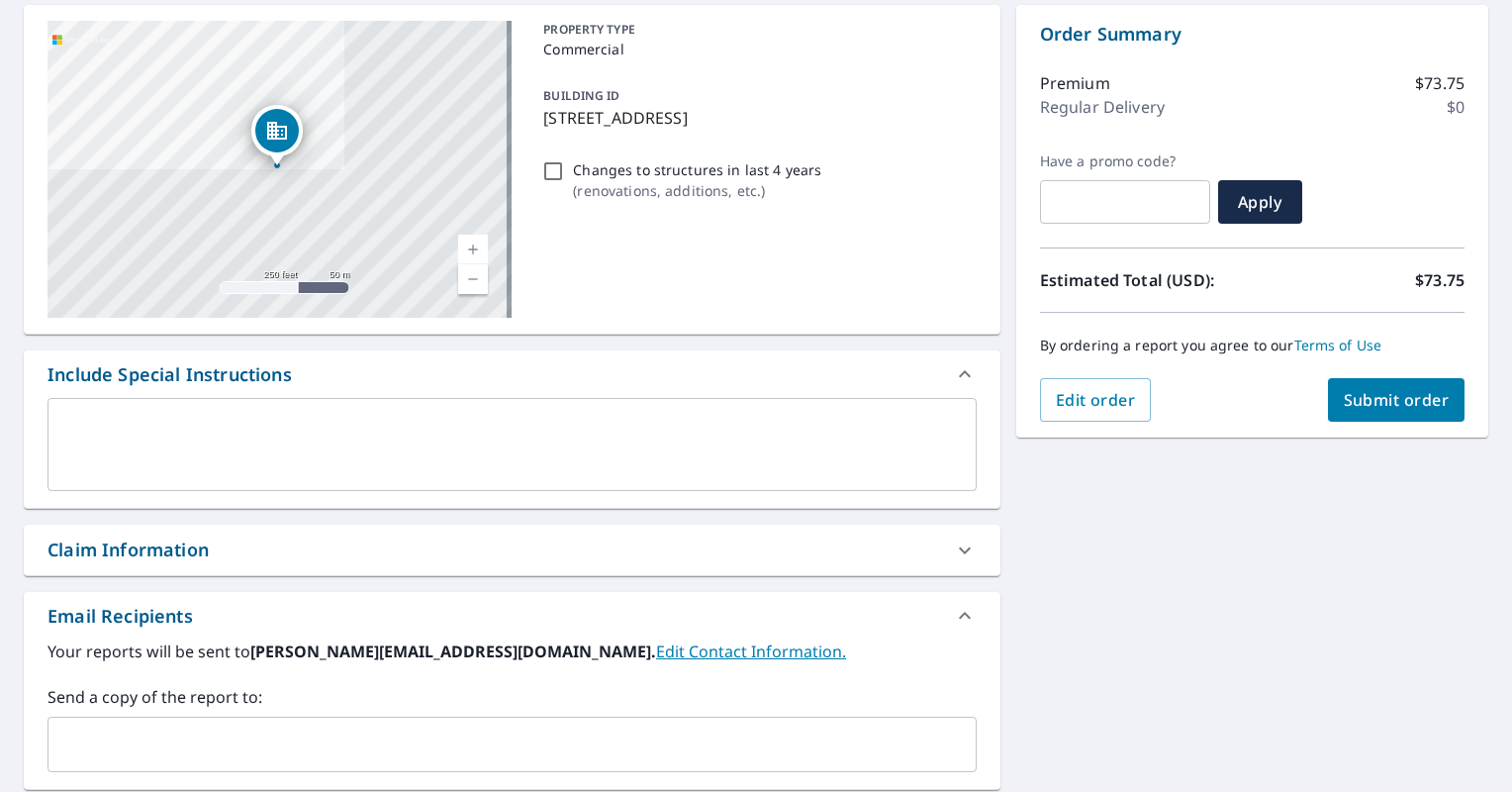scroll, scrollTop: 198, scrollLeft: 0, axis: vertical 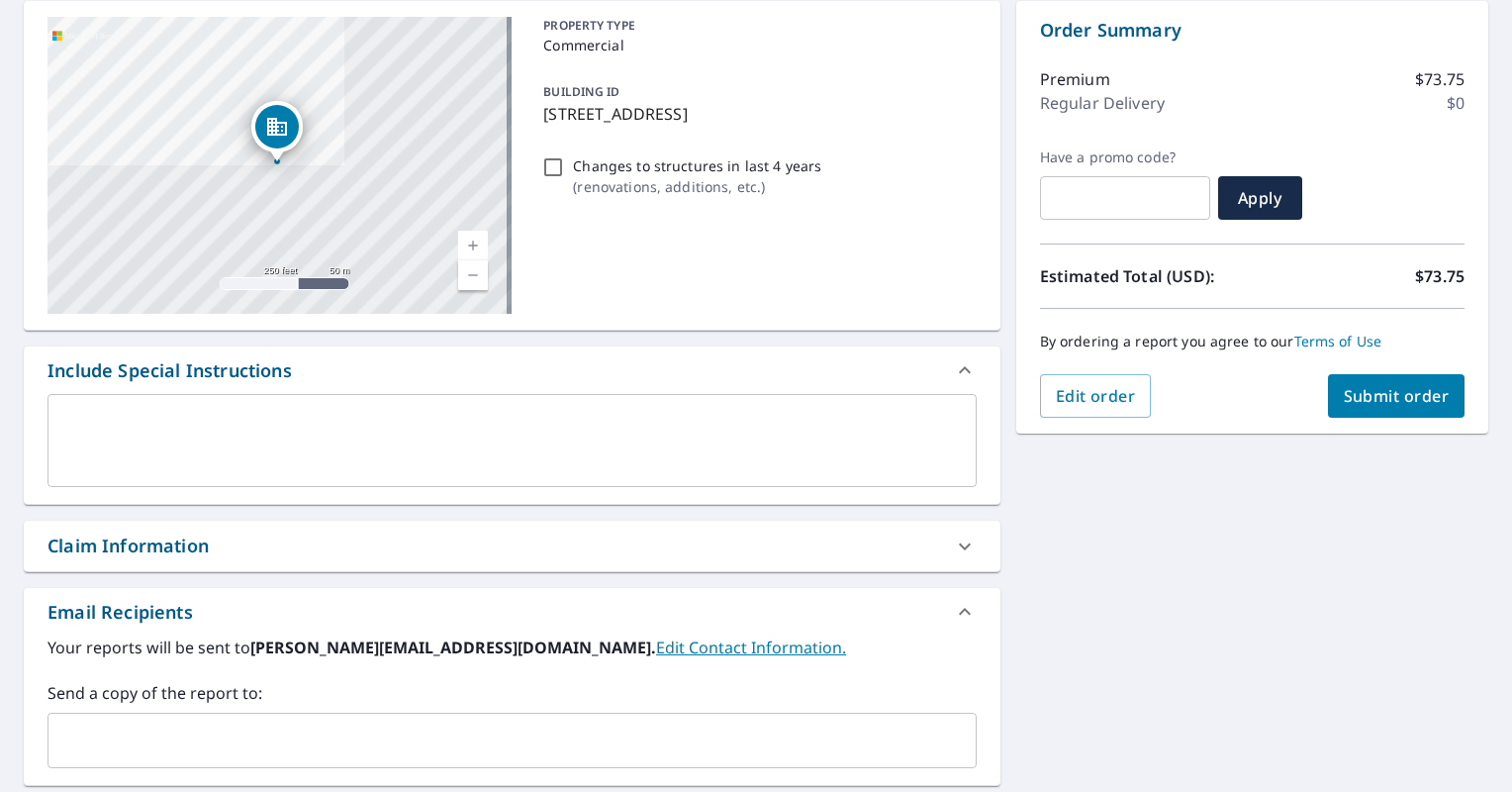 click on "Claim Information" at bounding box center [494, 545] 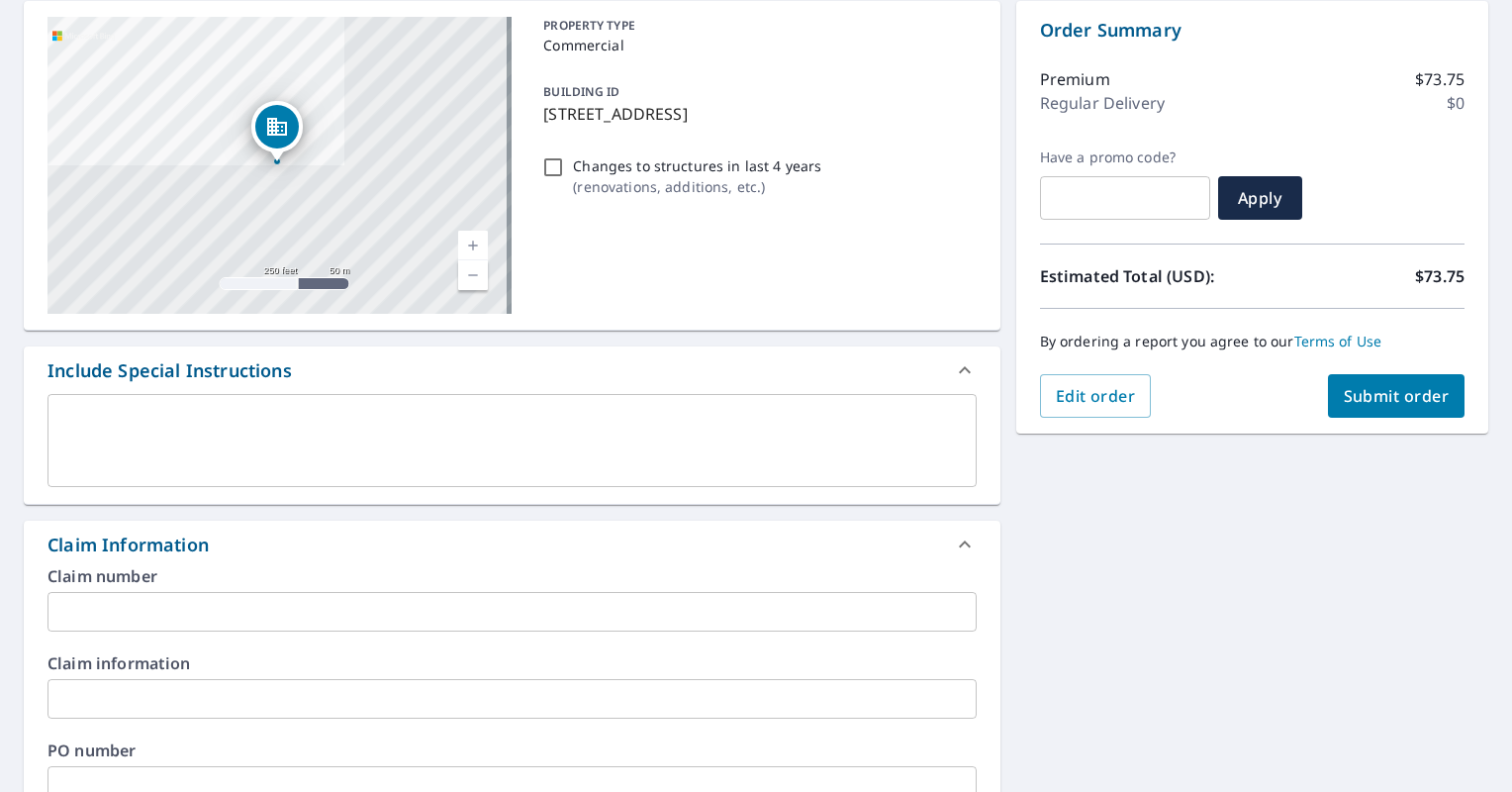 click at bounding box center [512, 612] 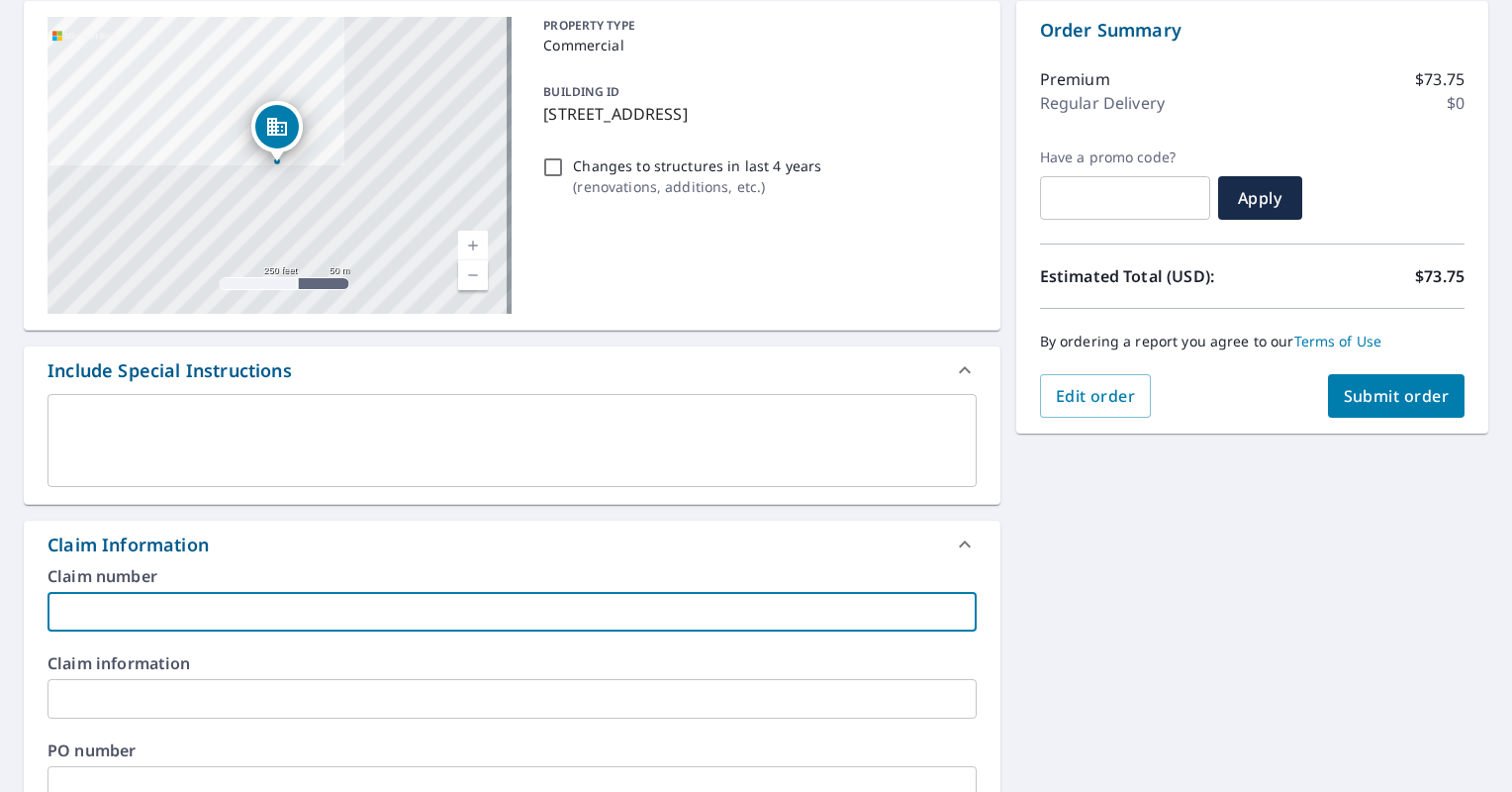 type on "C" 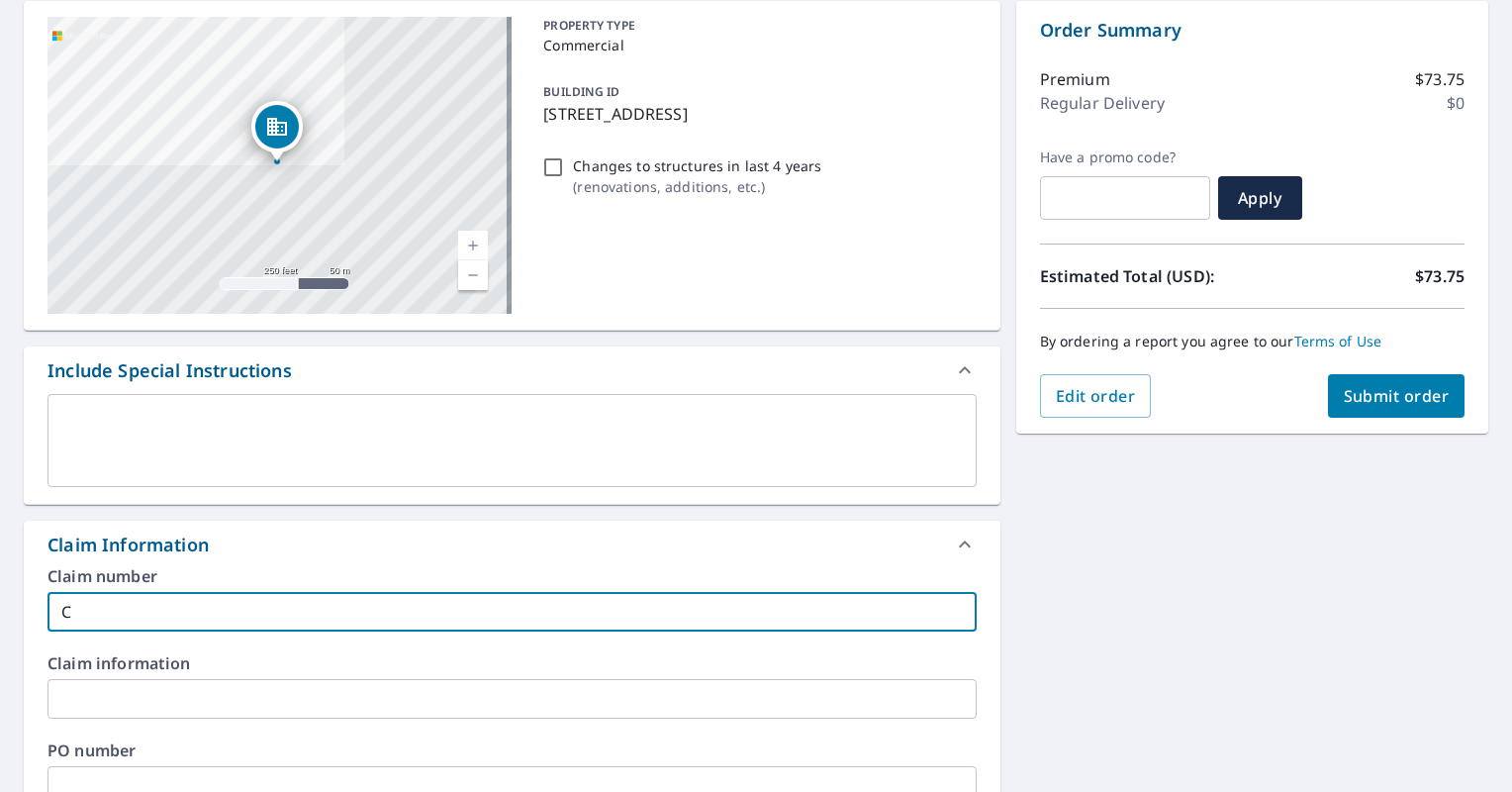 type on "Ch" 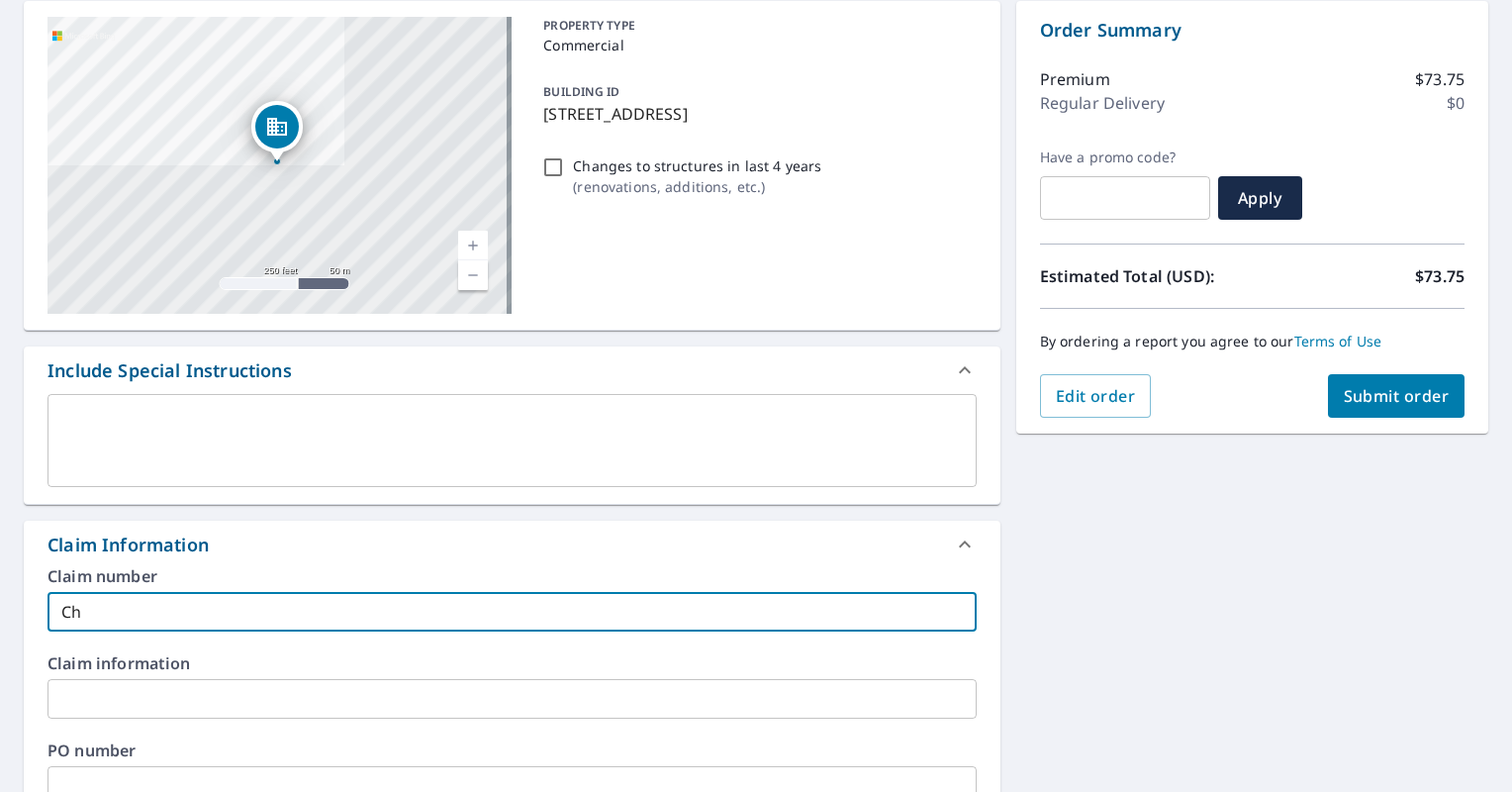 type on "Chr" 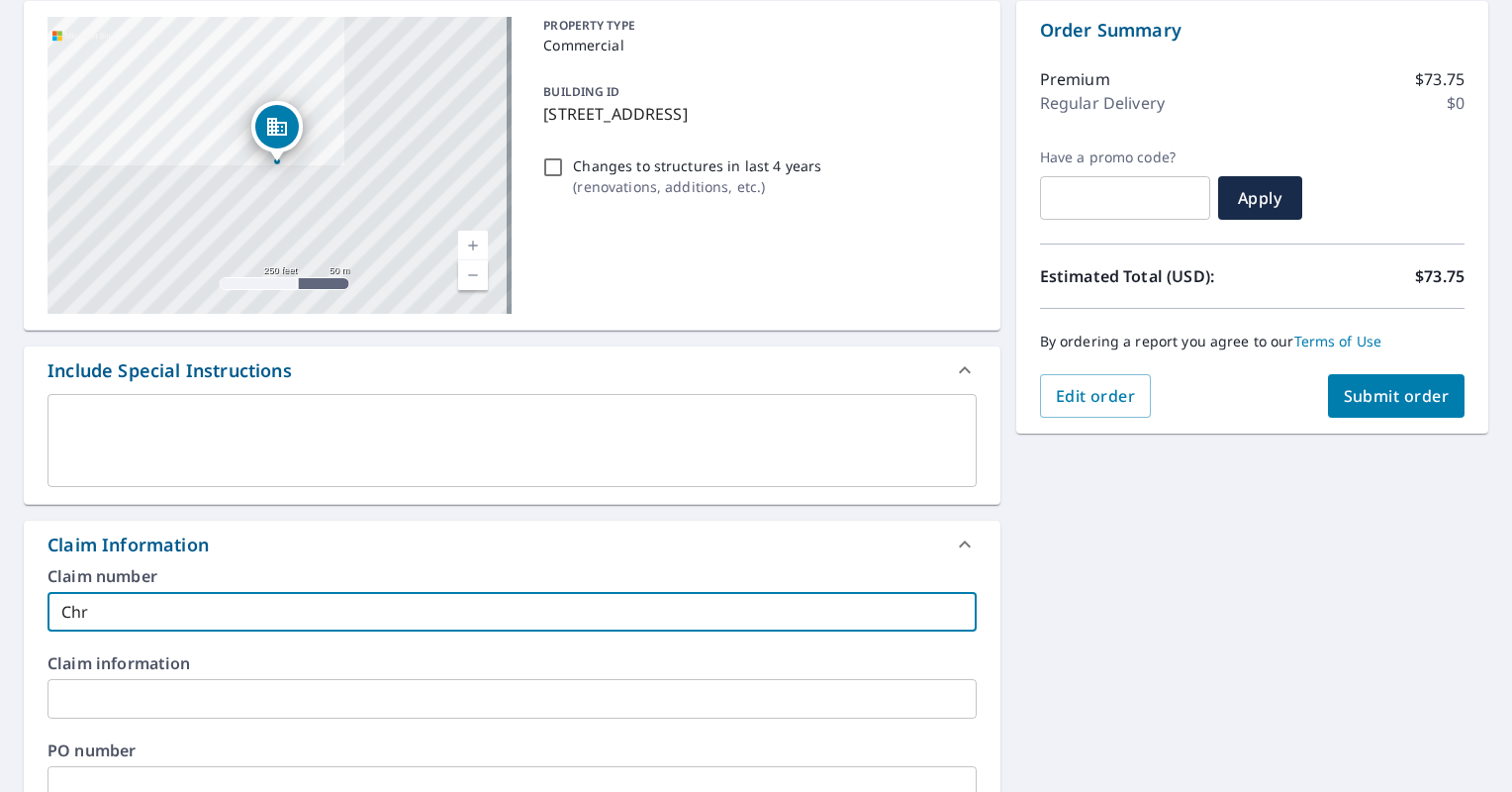 type on "Chri" 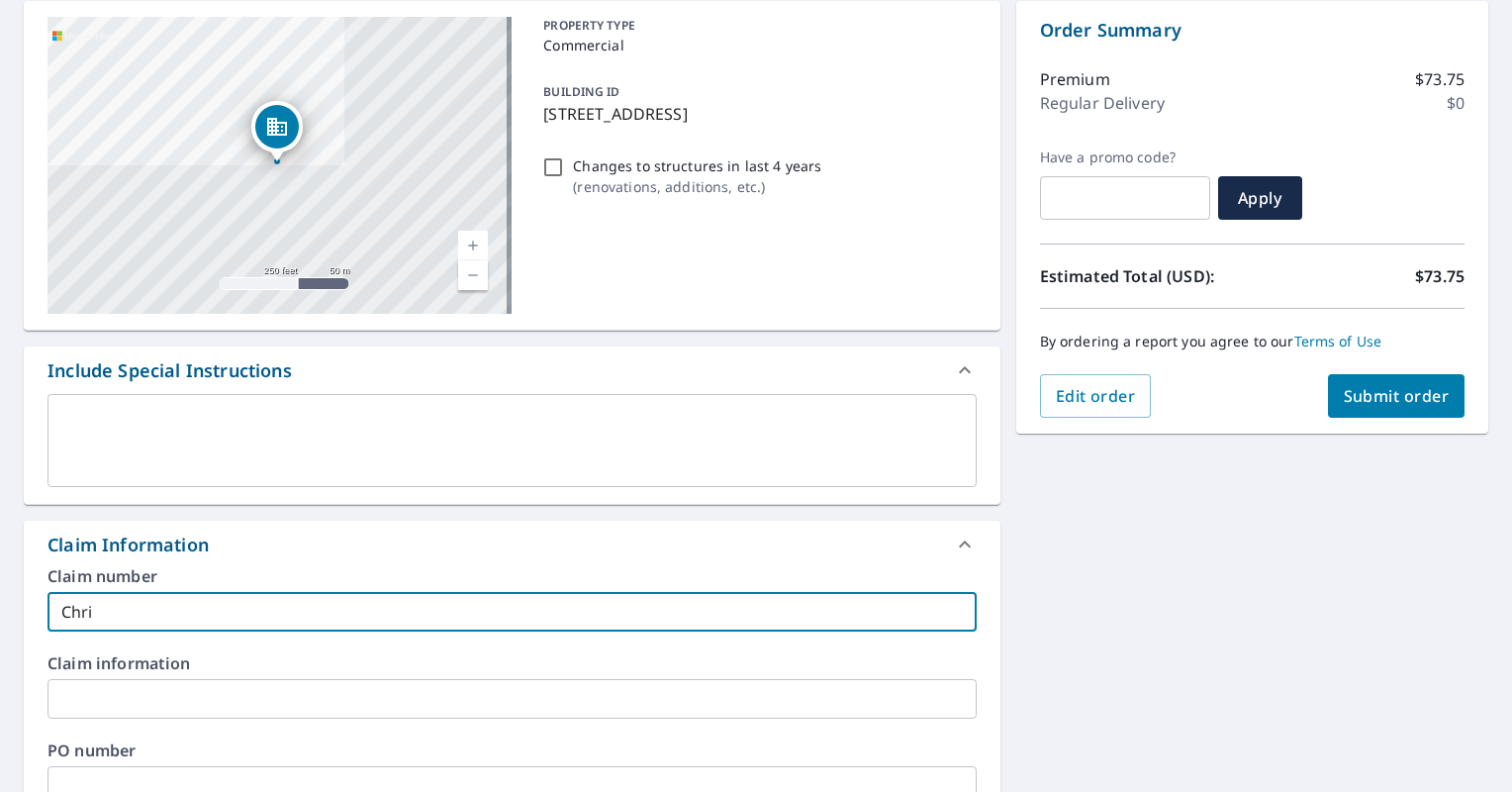 type on "Chris" 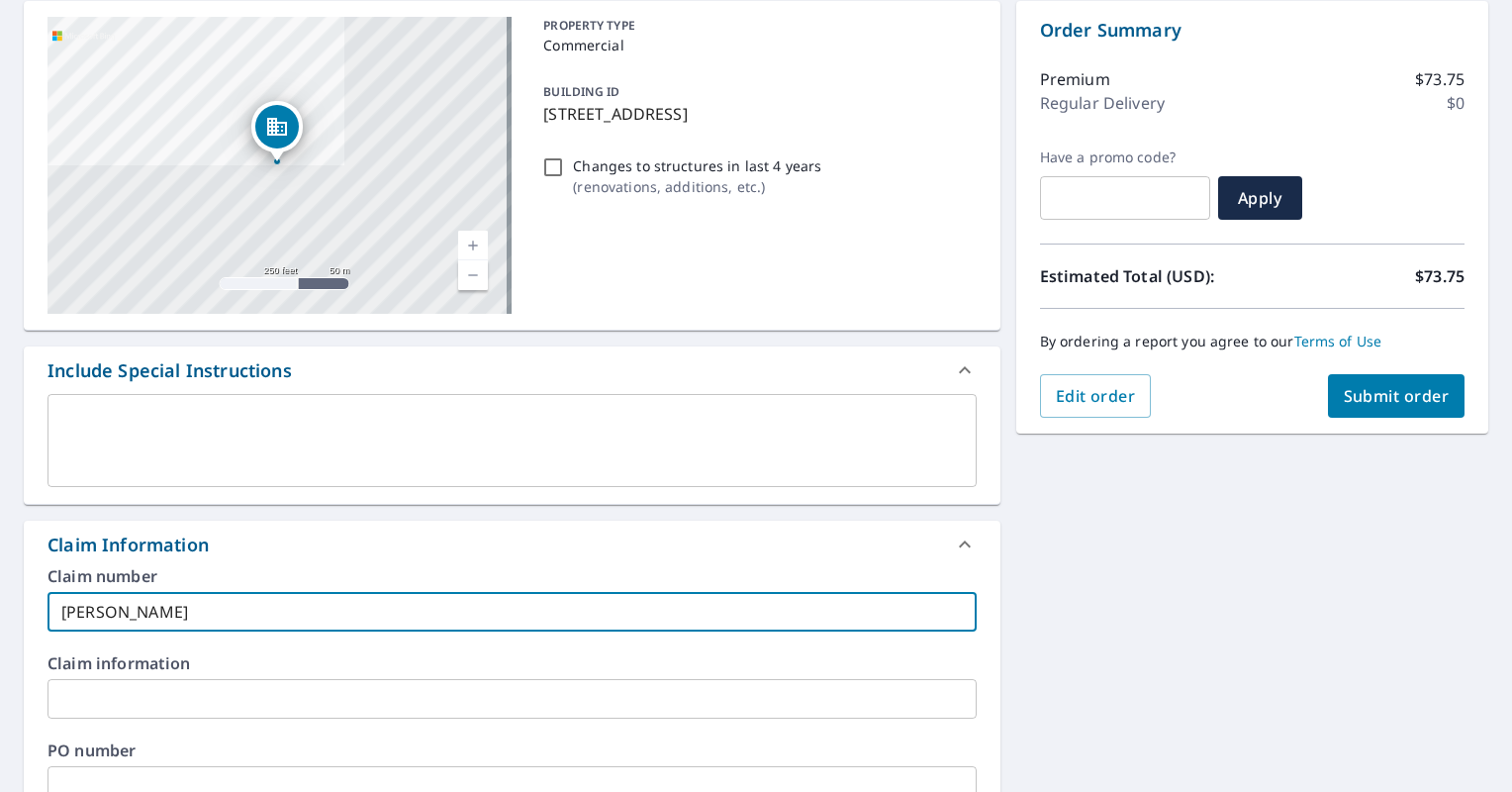 type on "Chris" 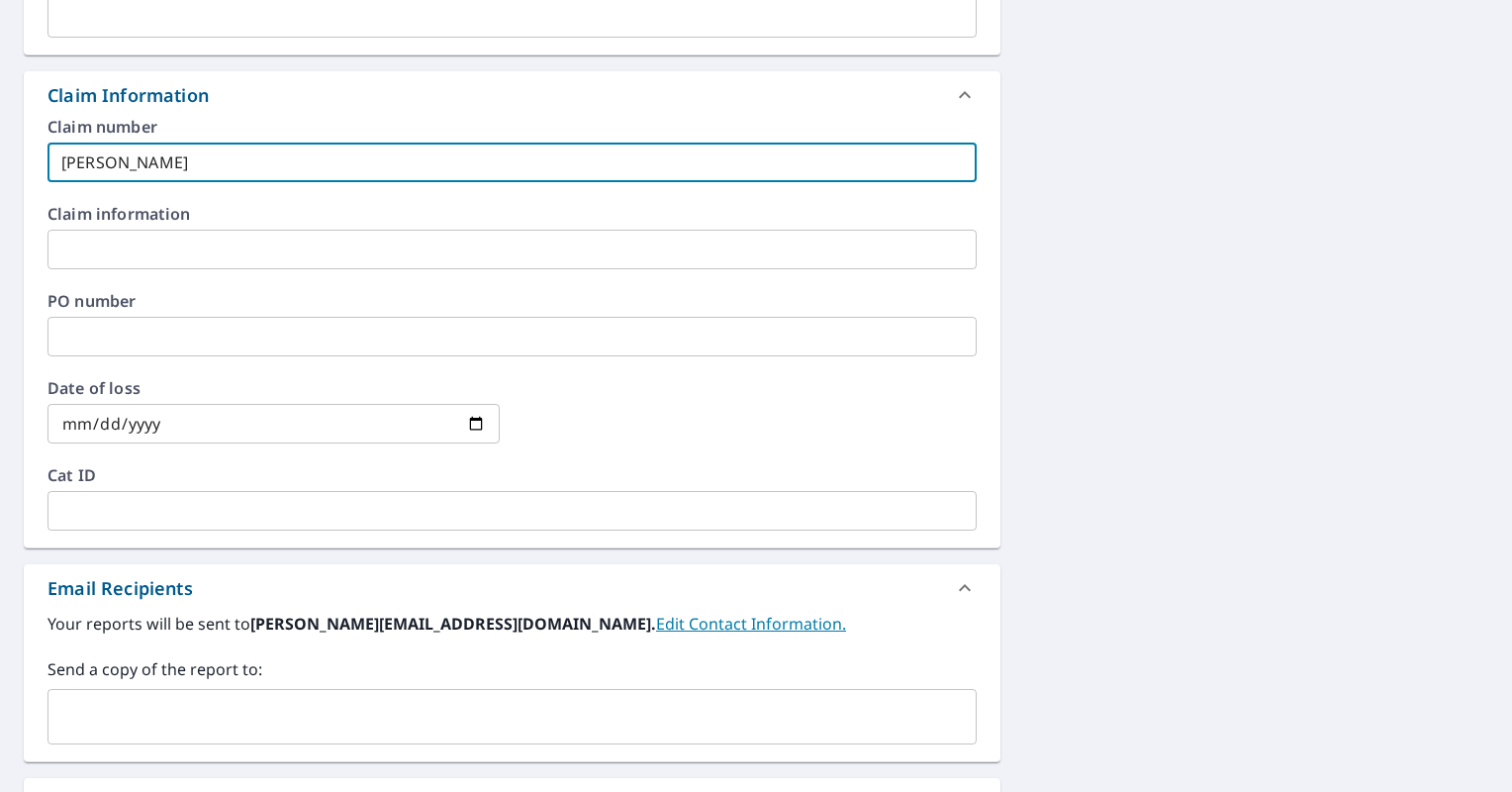 scroll, scrollTop: 693, scrollLeft: 0, axis: vertical 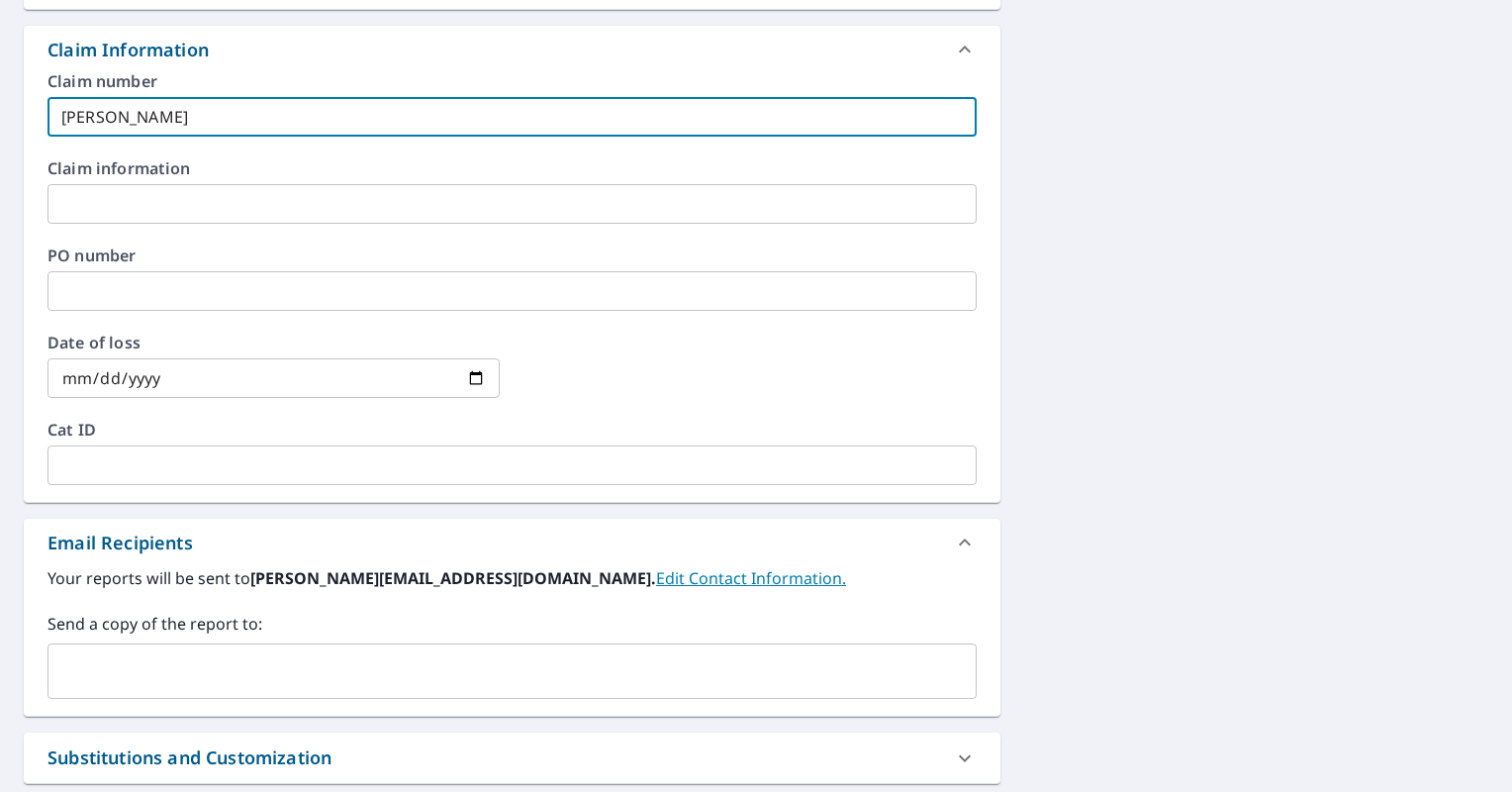 type on "Chris Tardy" 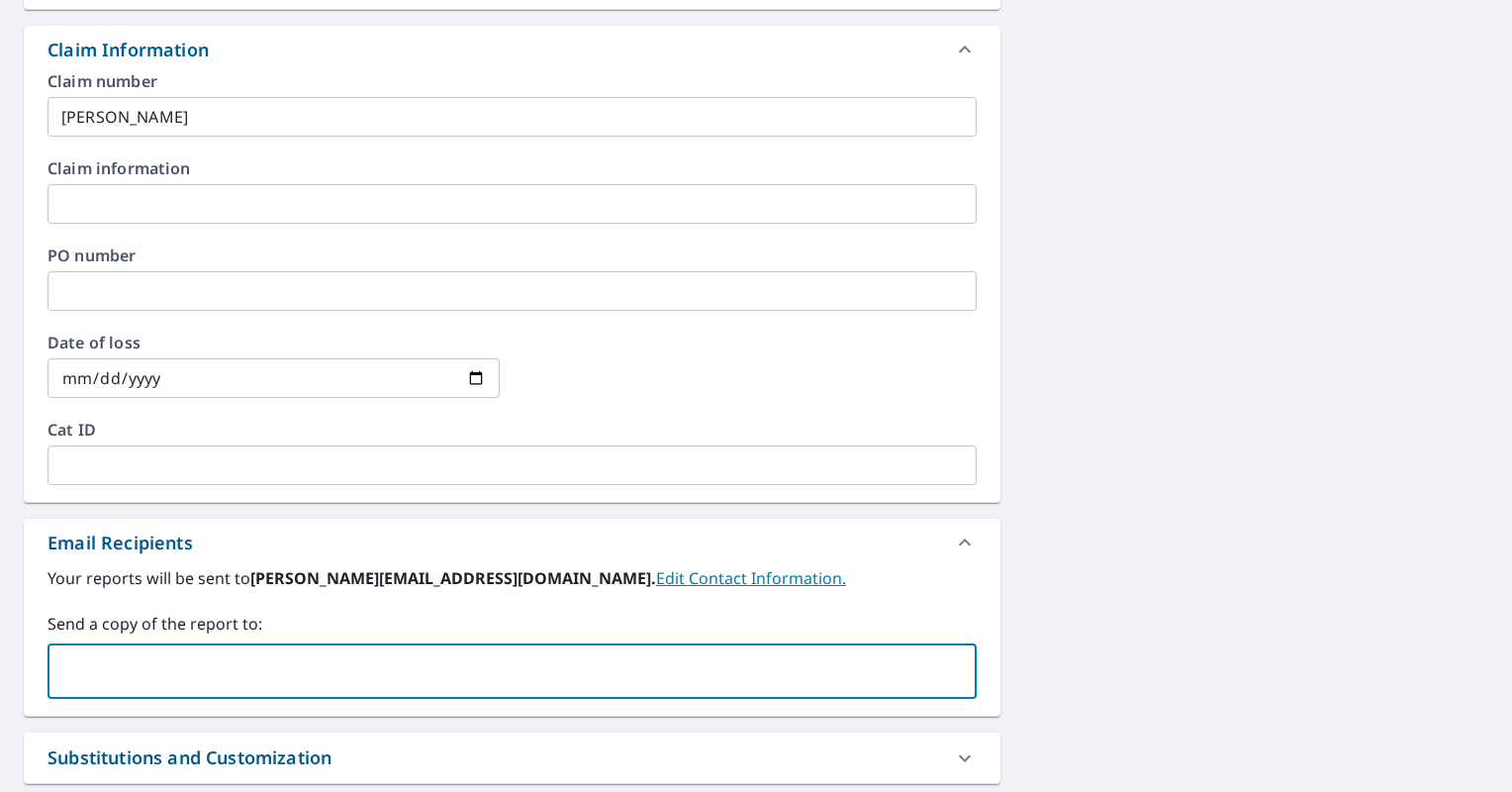click at bounding box center (497, 671) 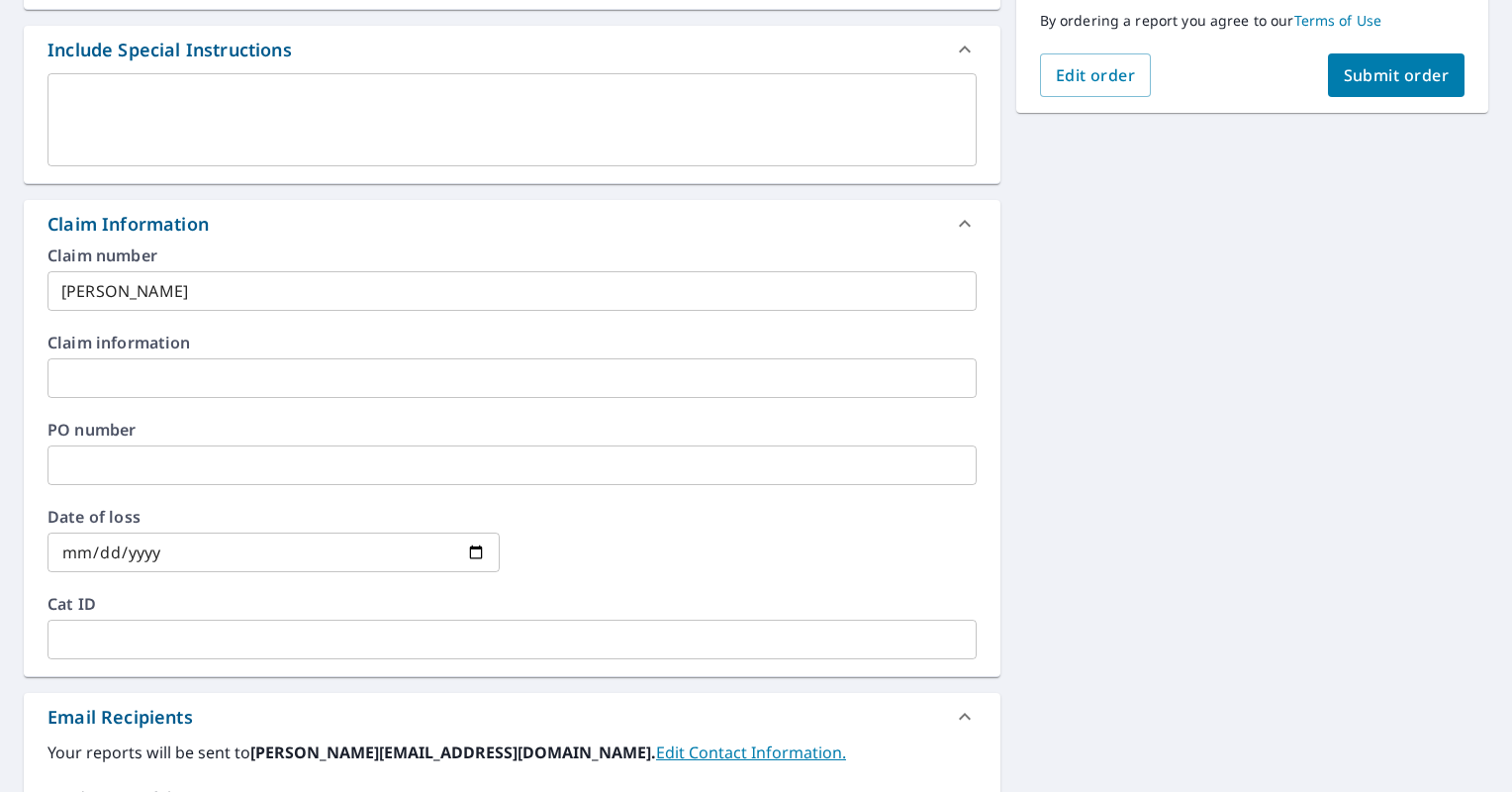 scroll, scrollTop: 297, scrollLeft: 0, axis: vertical 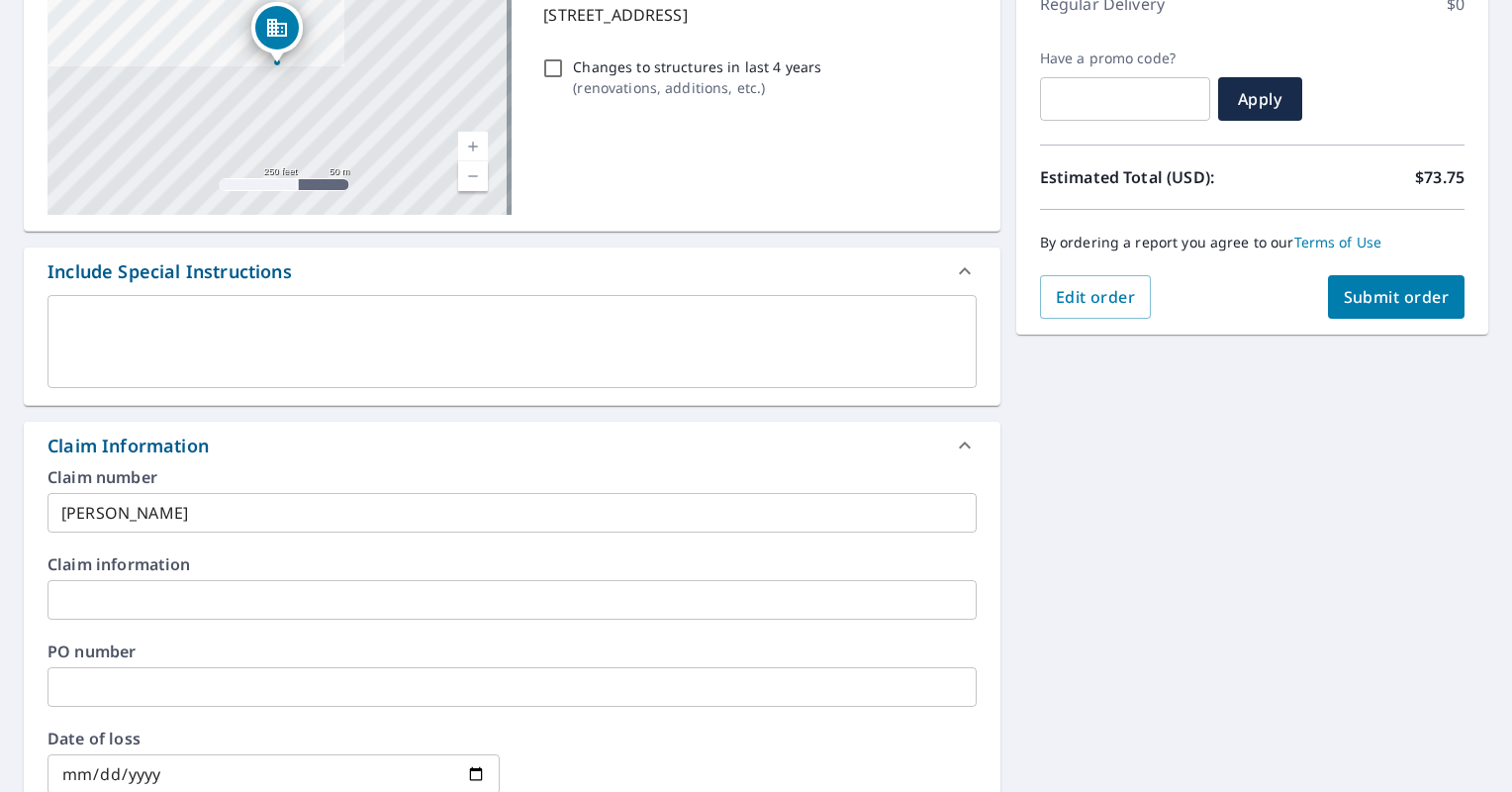 type on "austin@hartman-contractors.com" 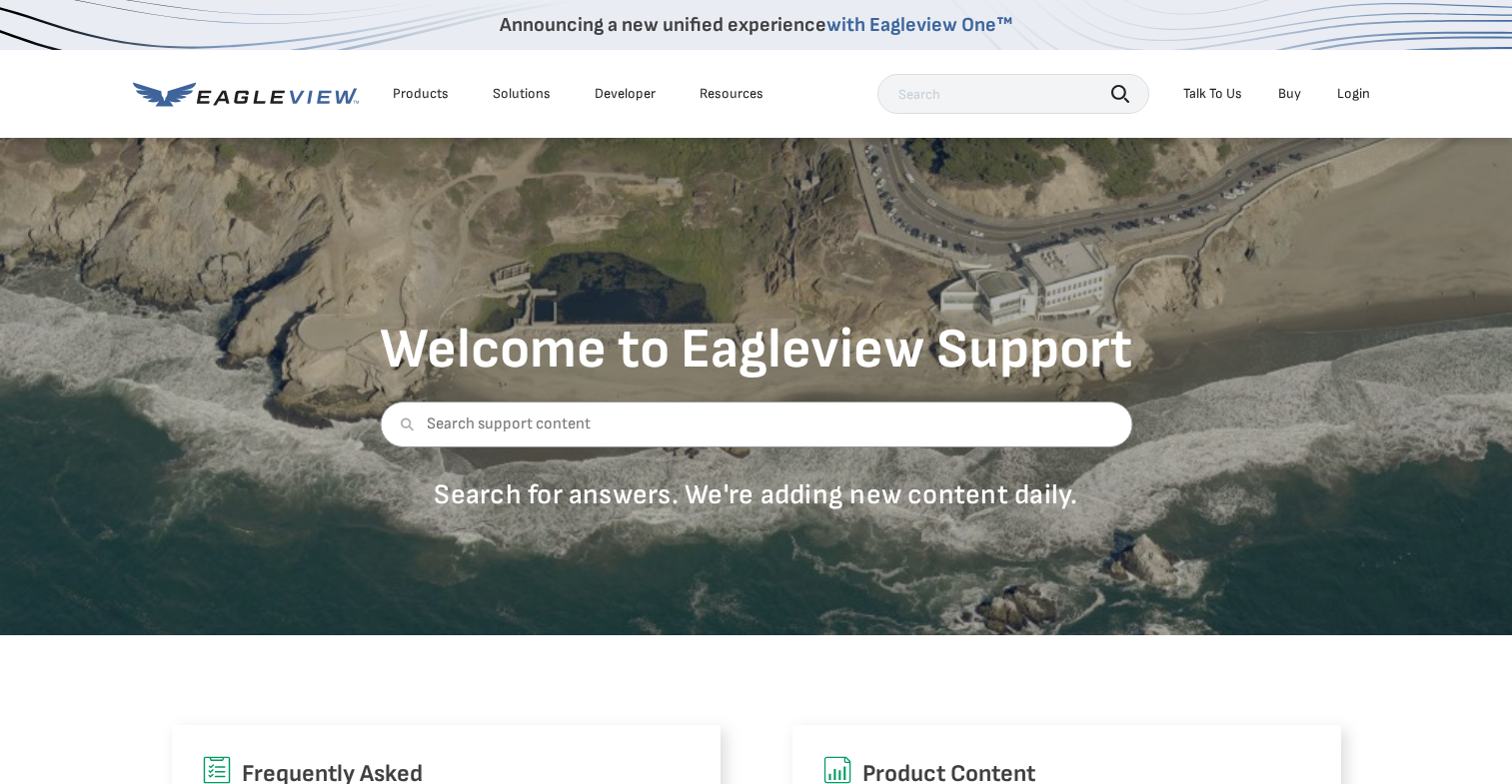 scroll, scrollTop: 303, scrollLeft: 0, axis: vertical 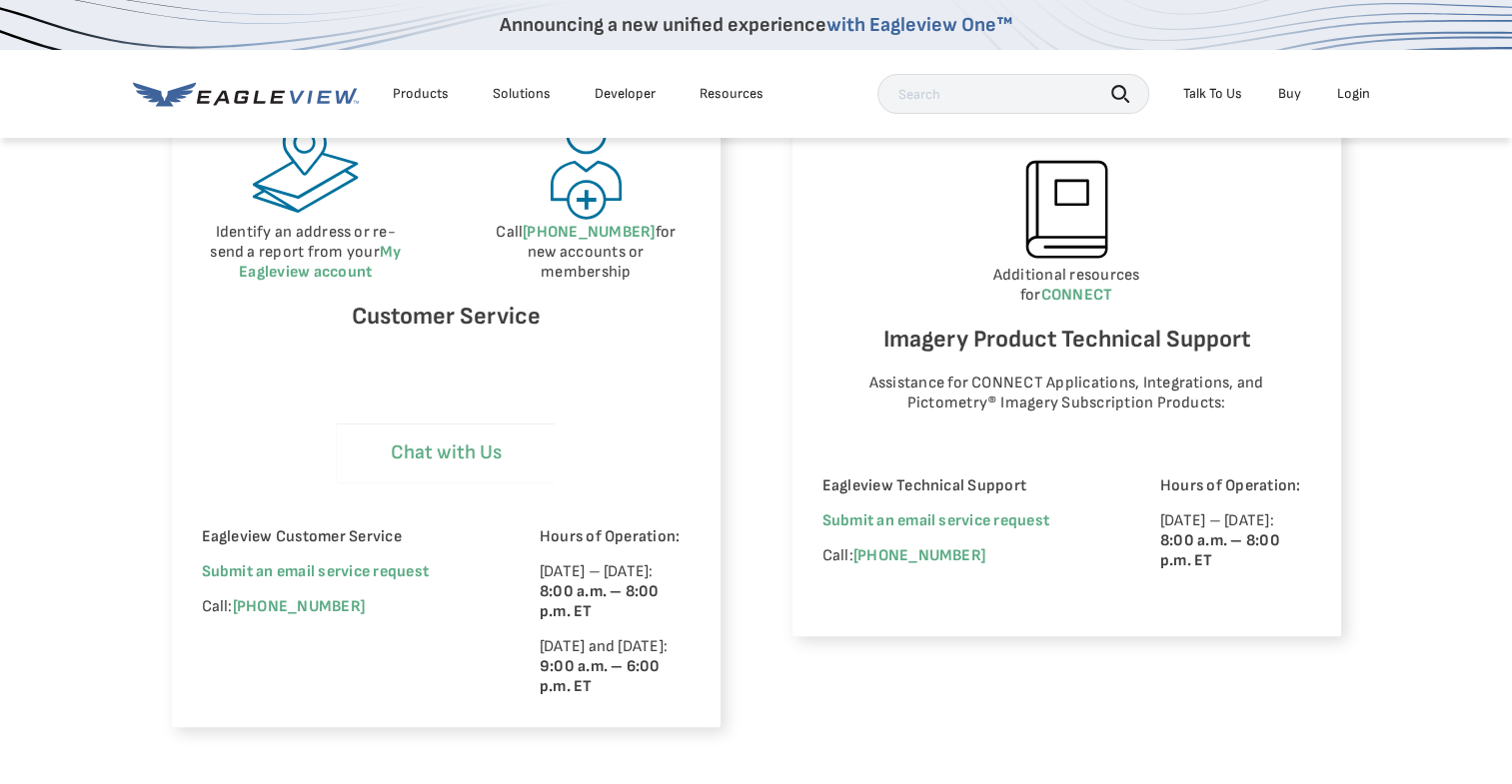 click on "Chat with Us" at bounding box center (446, 452) 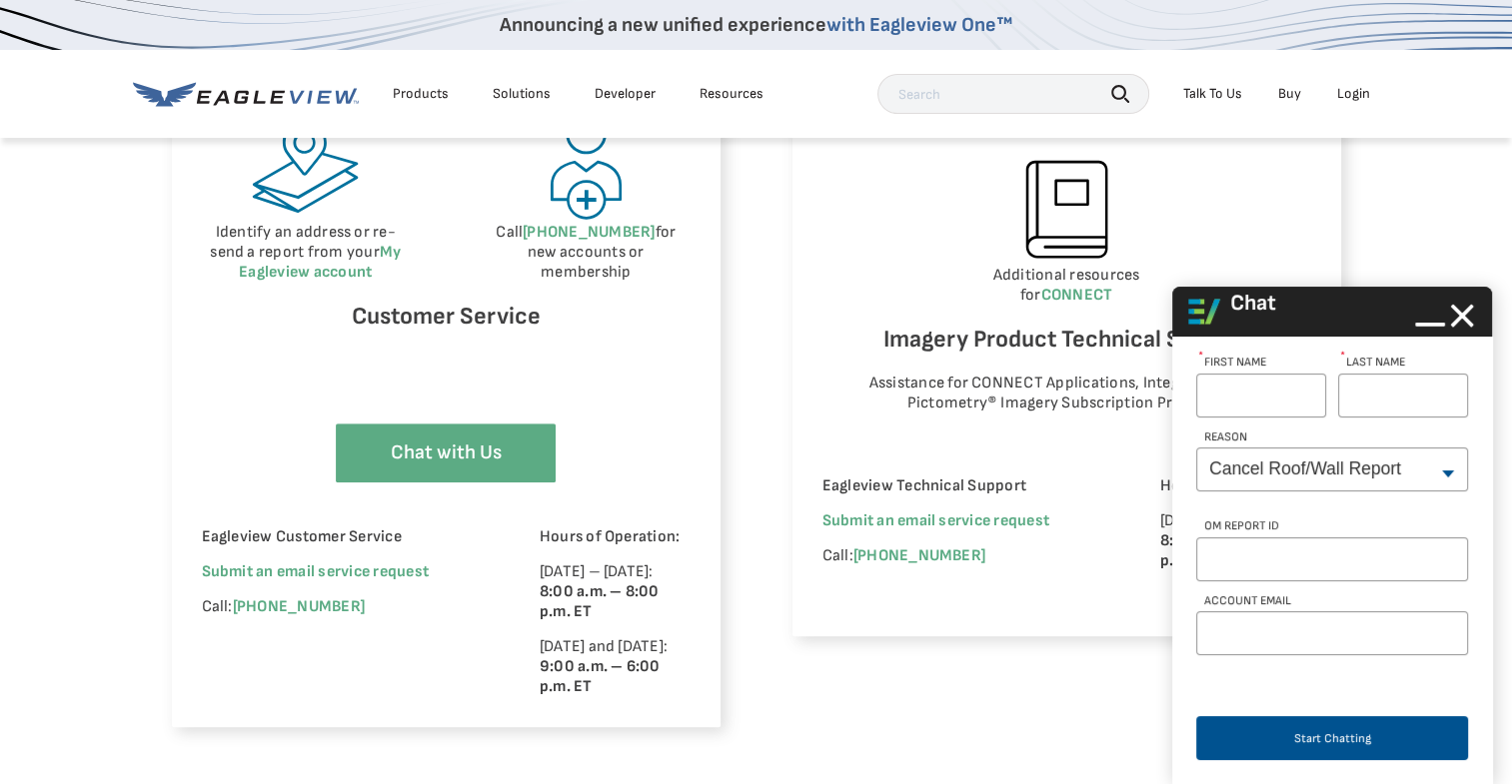 click on "First Name *" at bounding box center (1261, 395) 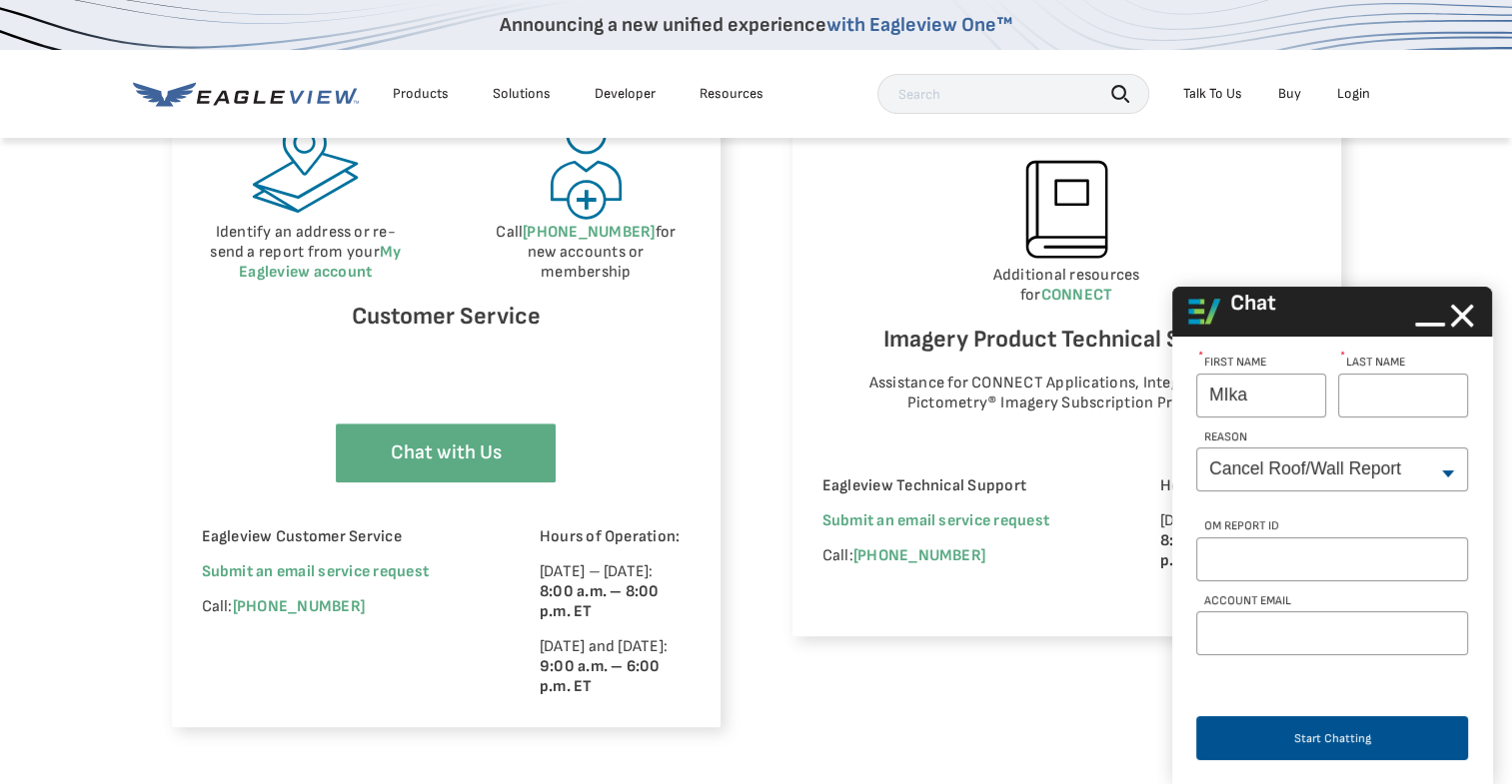type on "MIka" 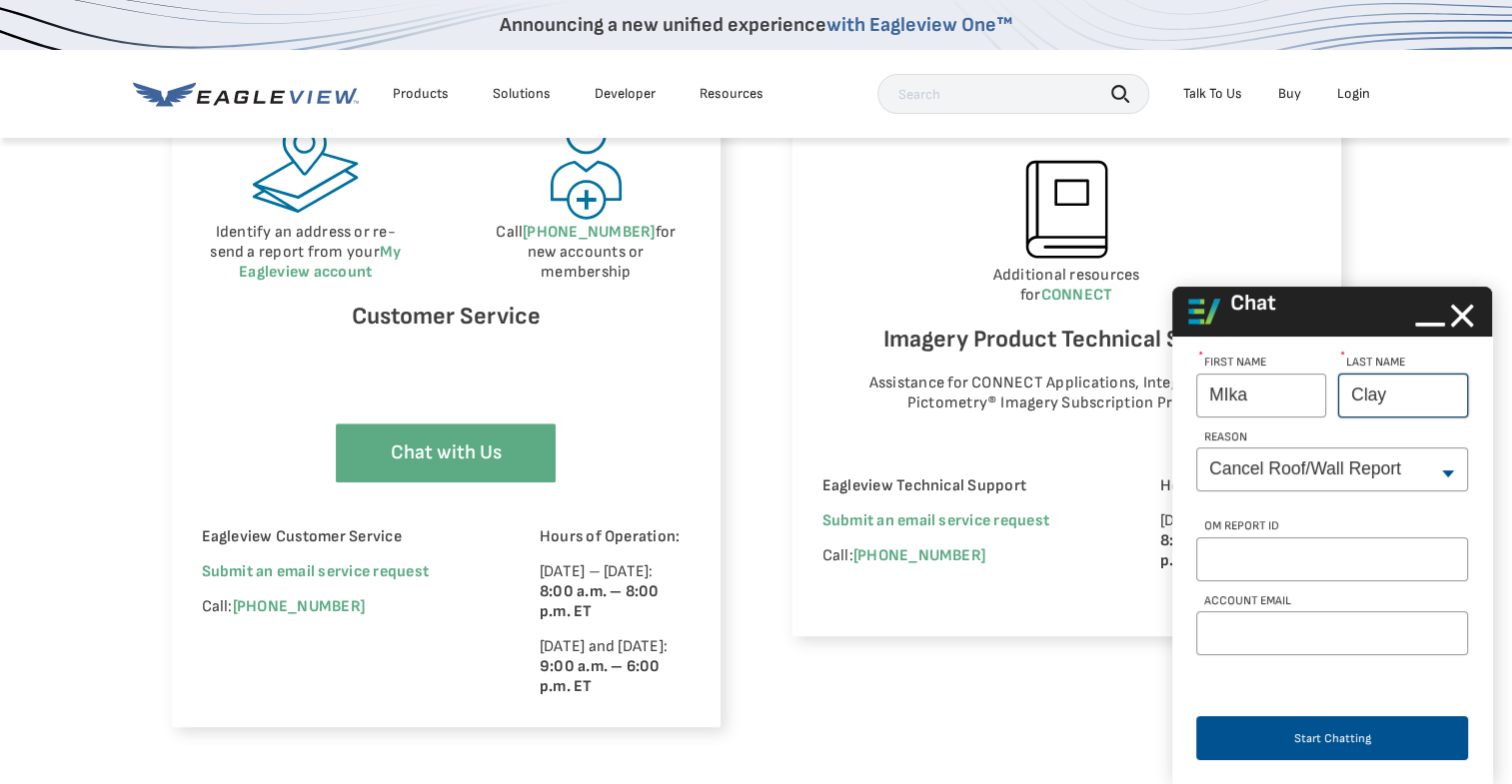 type on "Clay" 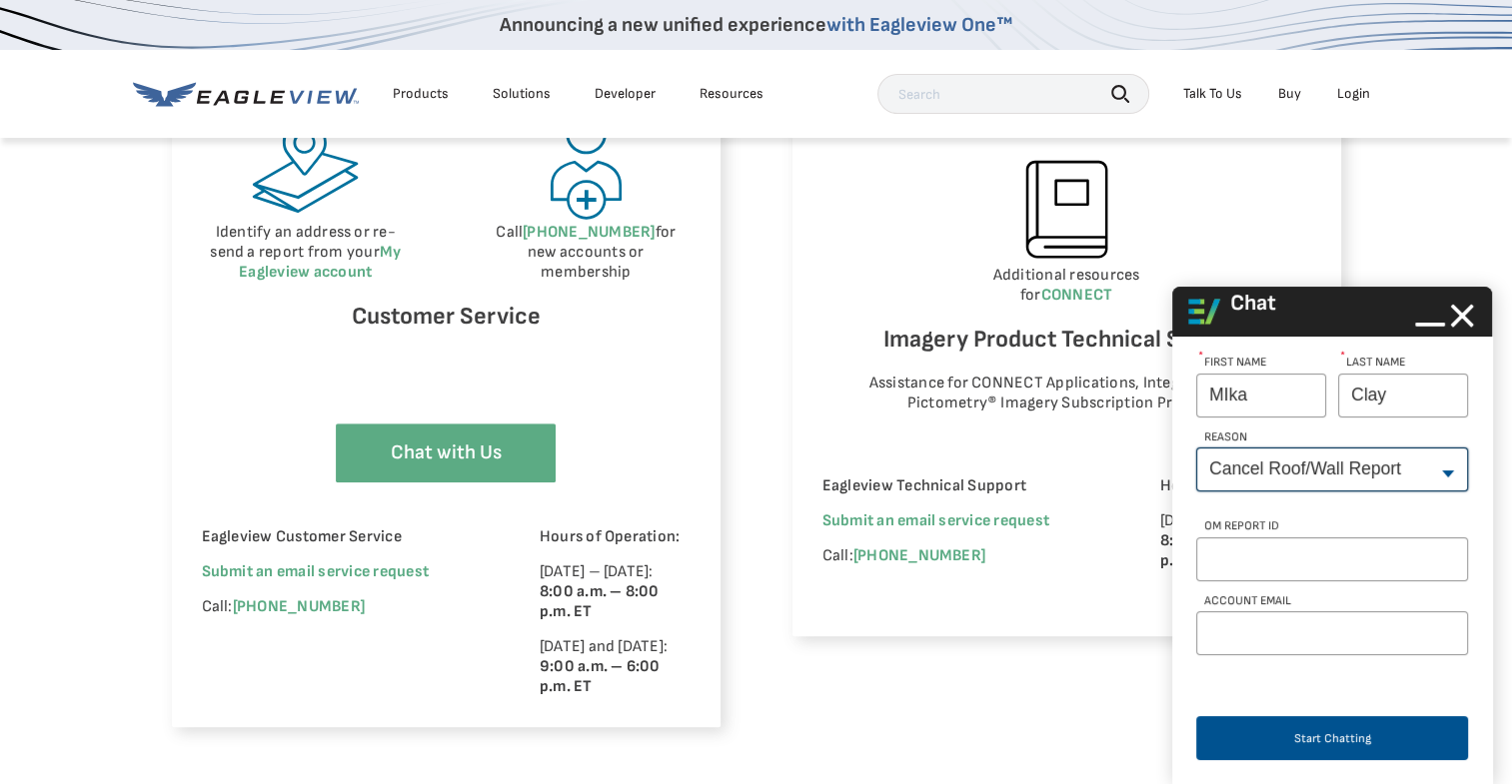 click on "--None-- Cancel Roof/Wall Report Document Request Invoice Request Missing Additional Structure Password Reset Pricing Question Refund Request Roof/Wall Report Status Sitemap Request Update Roof/Wall Report Address Wrong House on Report Xactimate Other Reason Xactimate Integration" at bounding box center (1332, 469) 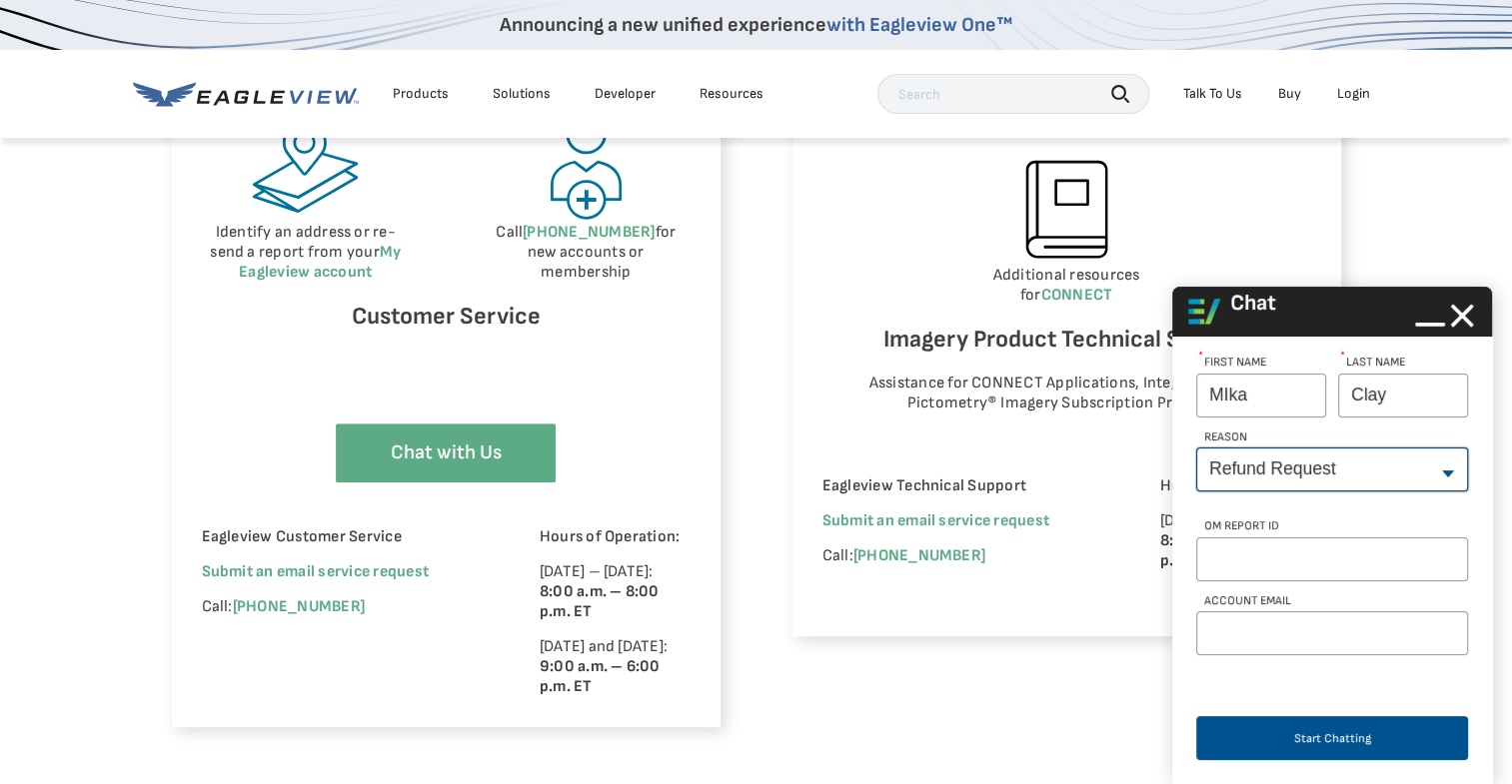 click on "--None-- Cancel Roof/Wall Report Document Request Invoice Request Missing Additional Structure Password Reset Pricing Question Refund Request Roof/Wall Report Status Sitemap Request Update Roof/Wall Report Address Wrong House on Report Xactimate Other Reason Xactimate Integration" at bounding box center [1332, 469] 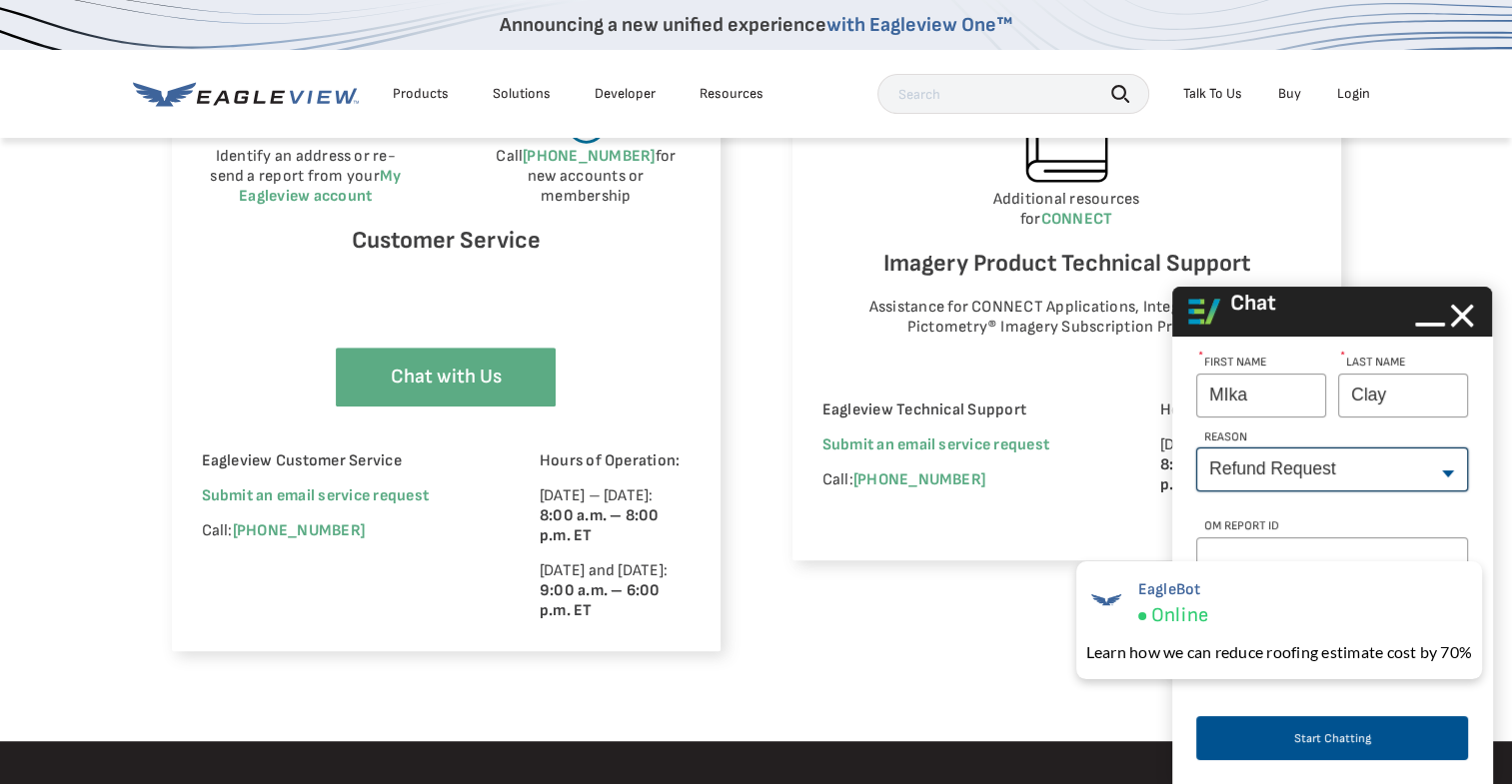 scroll, scrollTop: 1398, scrollLeft: 0, axis: vertical 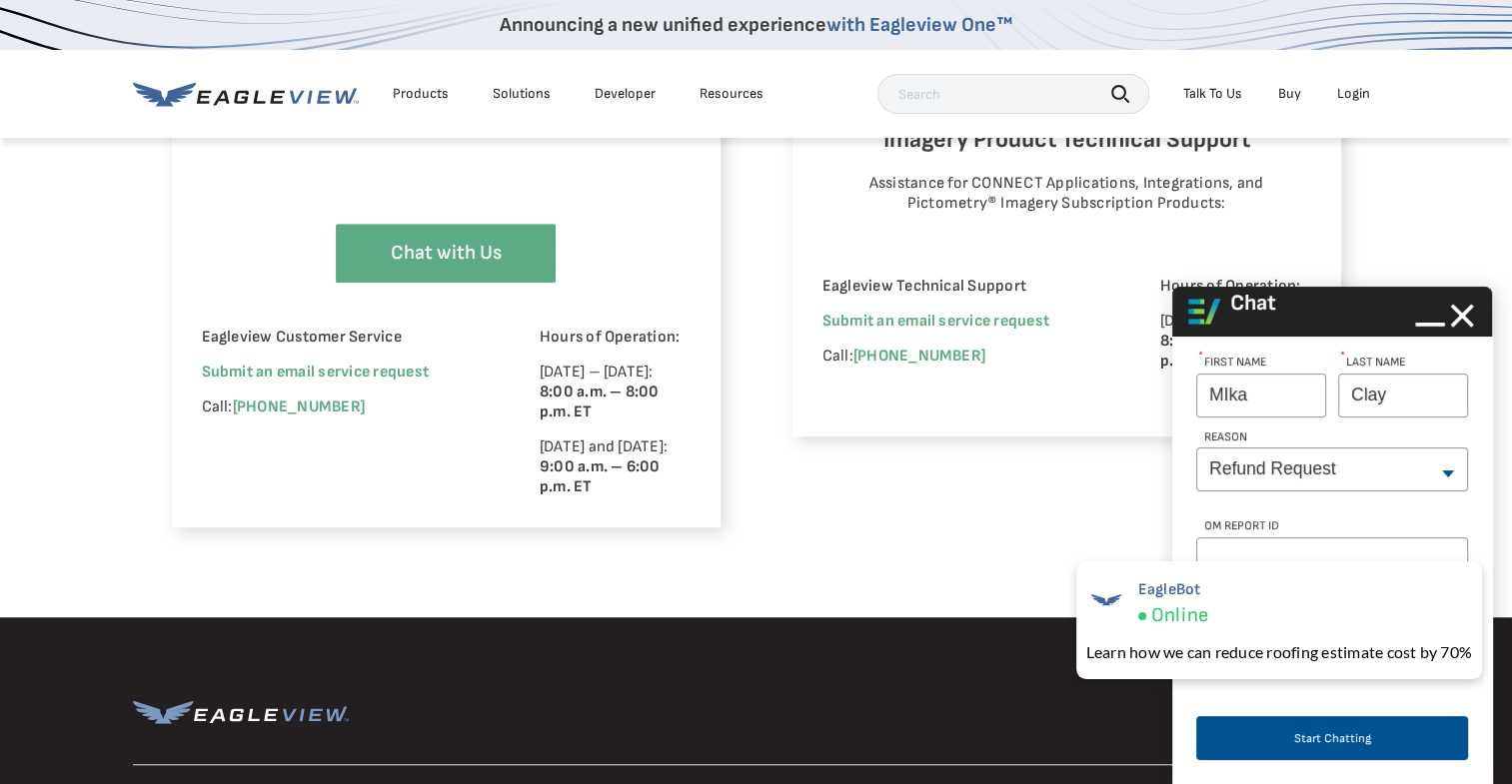 click on "Imagery and CONNECT Platform Applications
View your organization’s imagery and GIS layers or create workspaces in your  CONNECTExplorer  account
Interested in a CONNECTExplorer account or Eagleview Cloud imagery?  Contact Sales  [DATE].
Additional resources for  CONNECT
Imagery Product Technical Support
Assistance for CONNECT Applications, Integrations, and Pictometry® Imagery Subscription Products:
Eagleview Technical Support
Submit an email service request
Call:  [PHONE_NUMBER]
Hours of Operation:
[DATE] – [DATE]: 8:00 a.m. – 8:00 p.m. ET" at bounding box center (1066, 84) 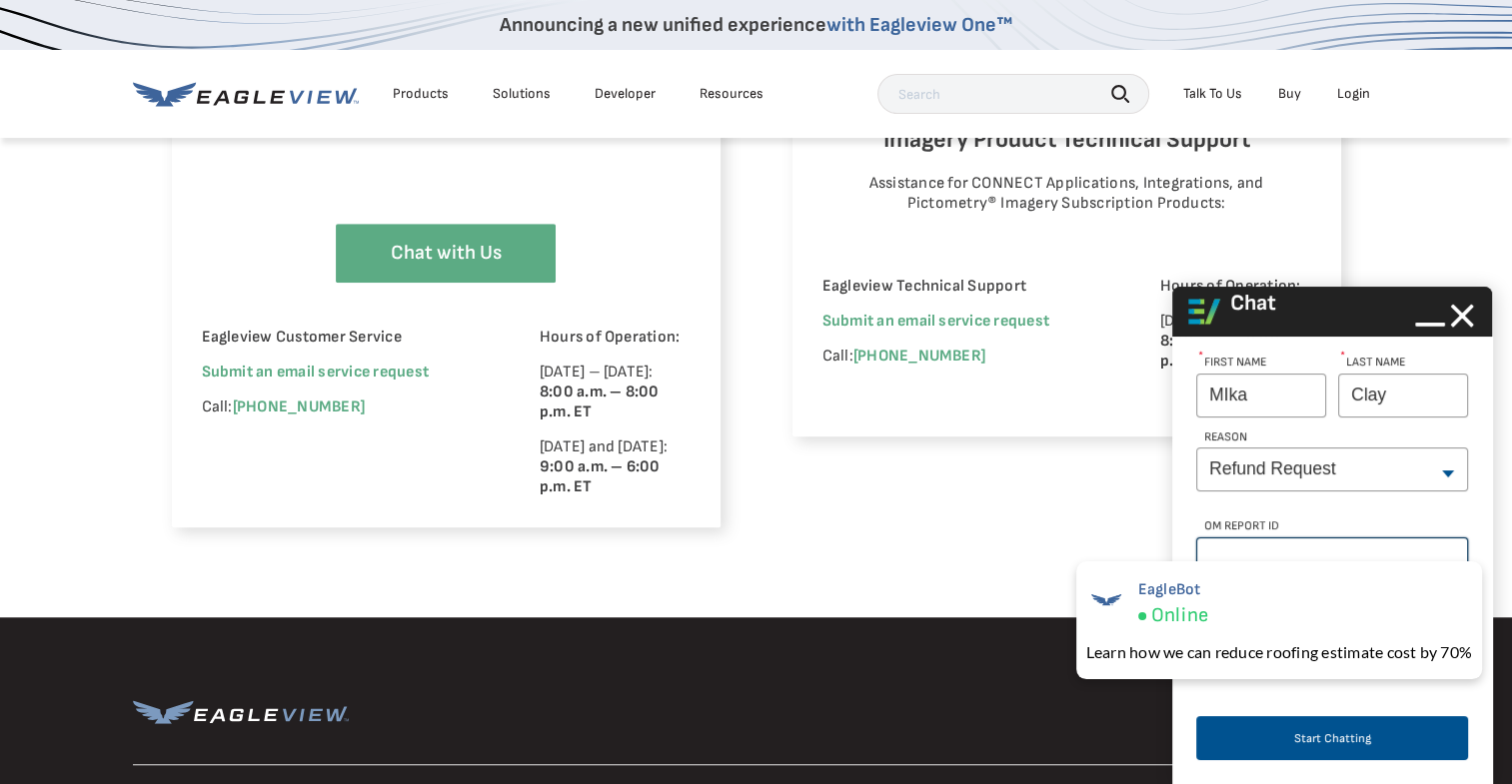click on "OM Report Id" at bounding box center (1332, 559) 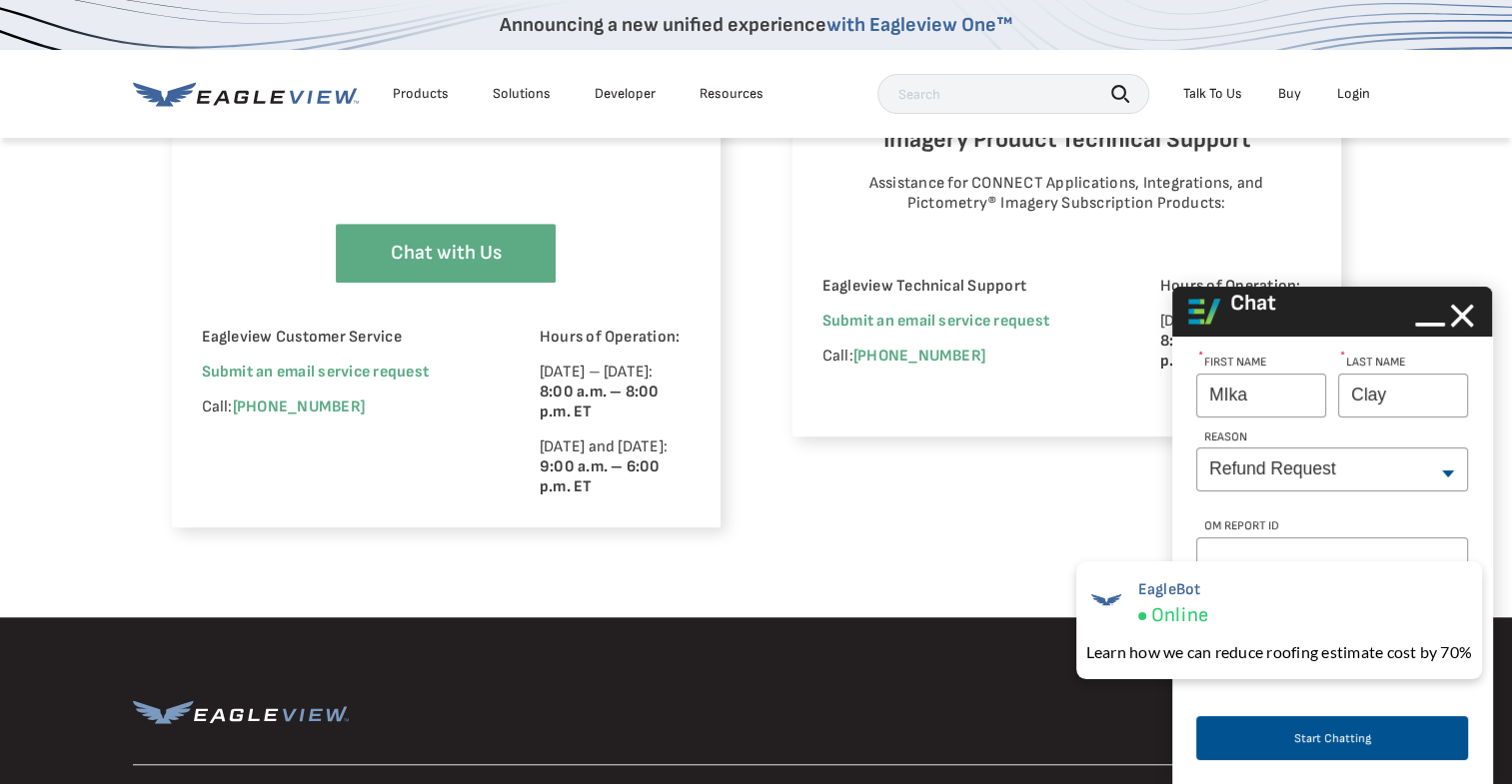 click on "Imagery and CONNECT Platform Applications
View your organization’s imagery and GIS layers or create workspaces in your  CONNECTExplorer  account
Interested in a CONNECTExplorer account or Eagleview Cloud imagery?  Contact Sales  [DATE].
Additional resources for  CONNECT
Imagery Product Technical Support
Assistance for CONNECT Applications, Integrations, and Pictometry® Imagery Subscription Products:
Eagleview Technical Support
Submit an email service request
Call:  [PHONE_NUMBER]
Hours of Operation:
[DATE] – [DATE]: 8:00 a.m. – 8:00 p.m. ET" at bounding box center (1066, 84) 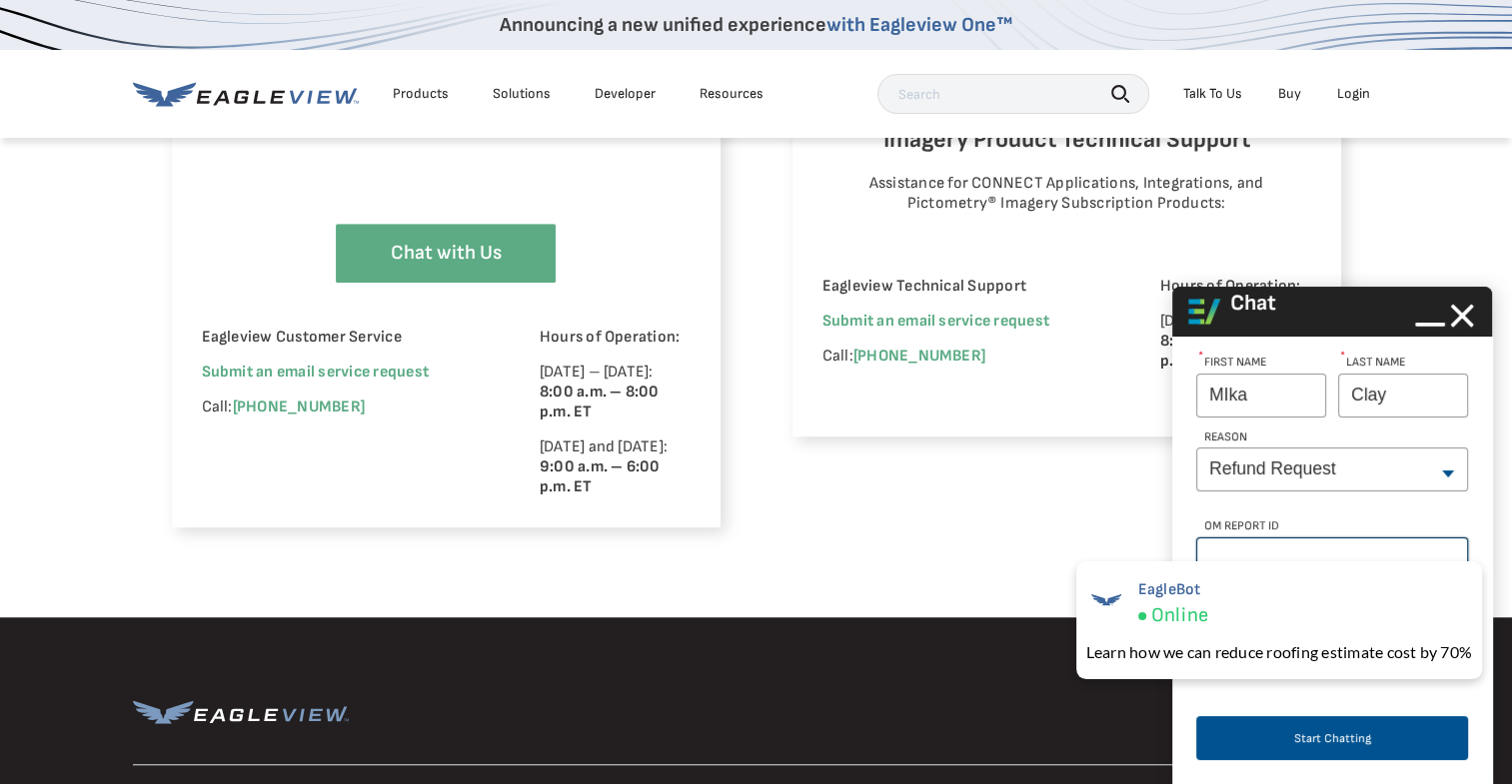 click on "OM Report Id" at bounding box center (1332, 559) 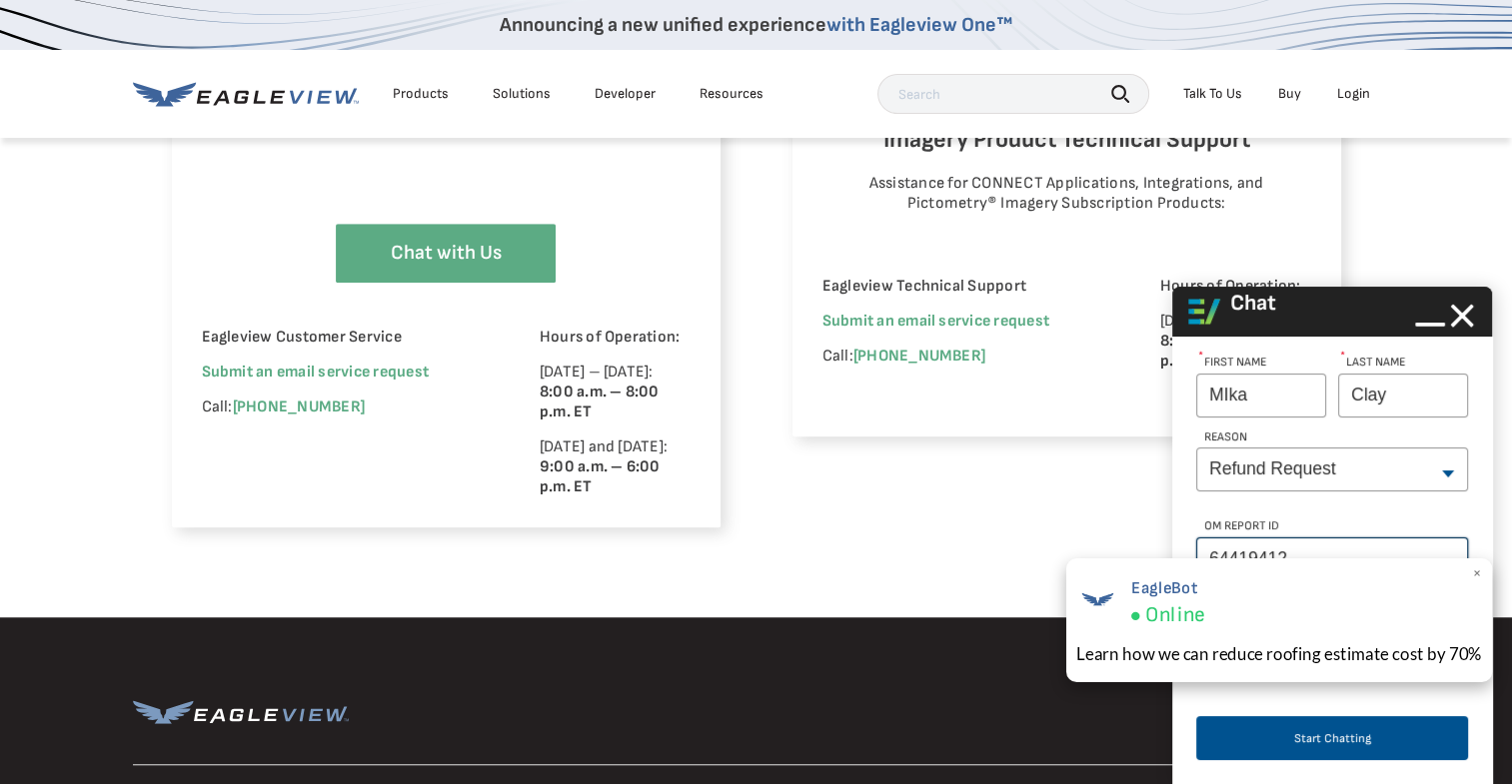 type on "64419412" 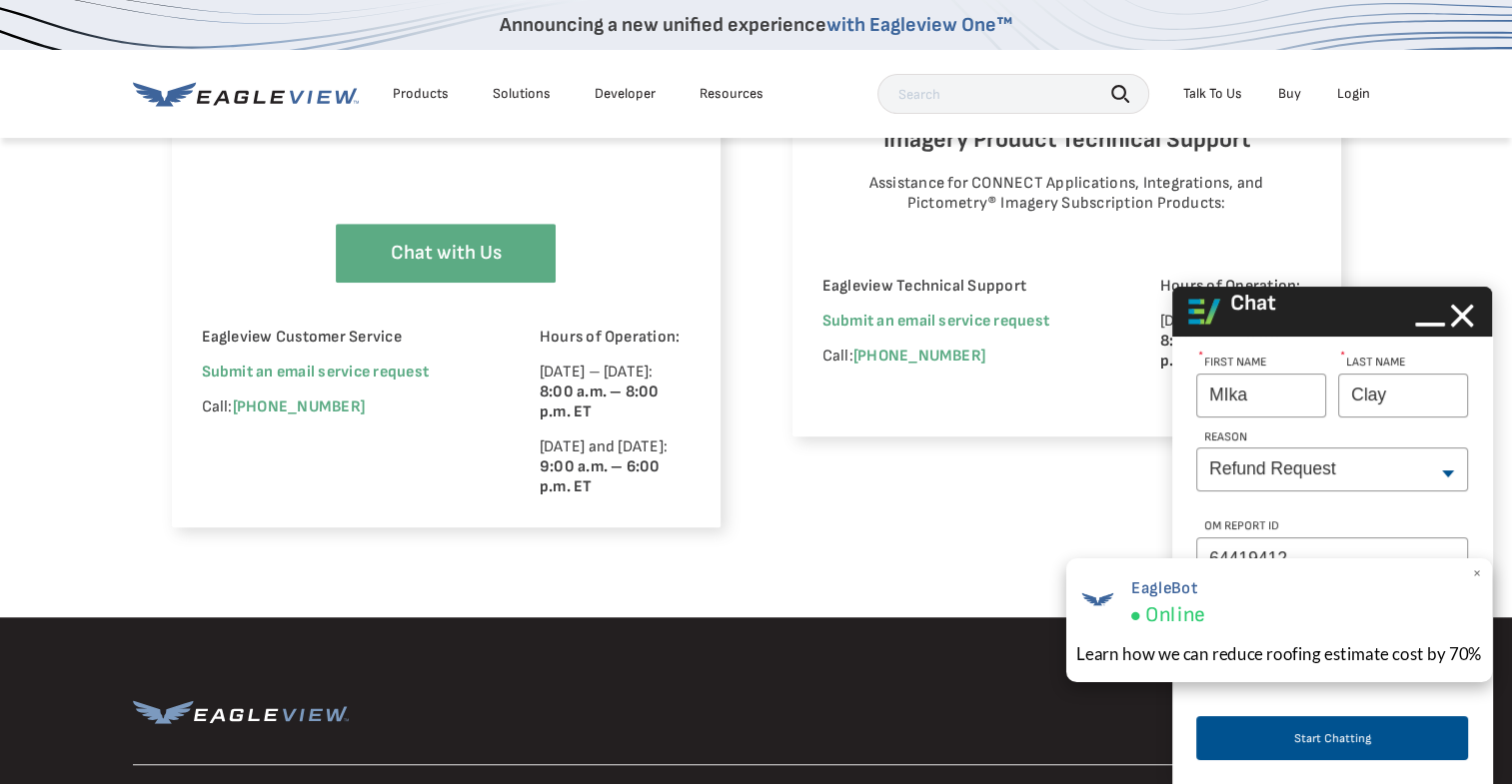 click on "×" at bounding box center (1476, 573) 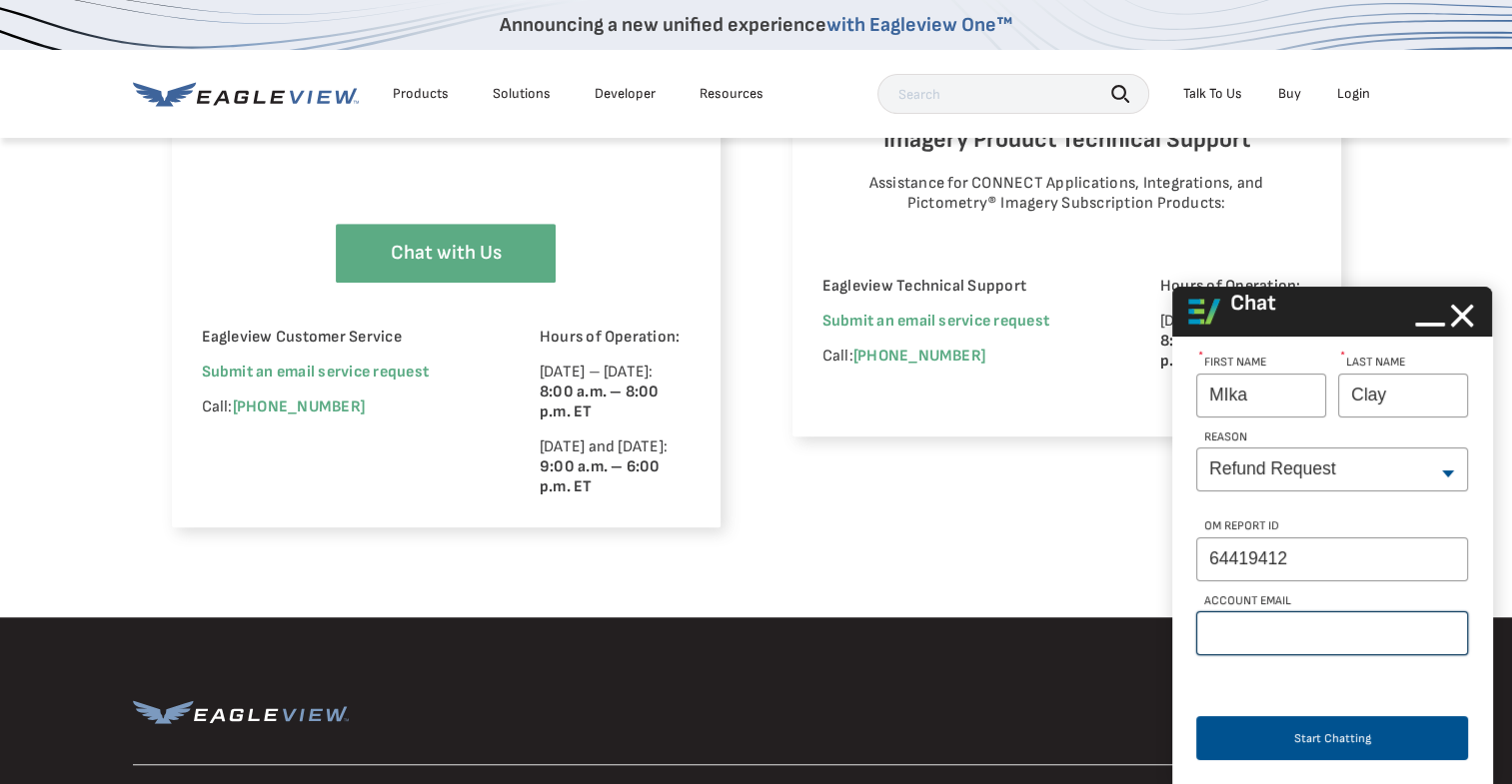 click on "Account Email" at bounding box center (1332, 633) 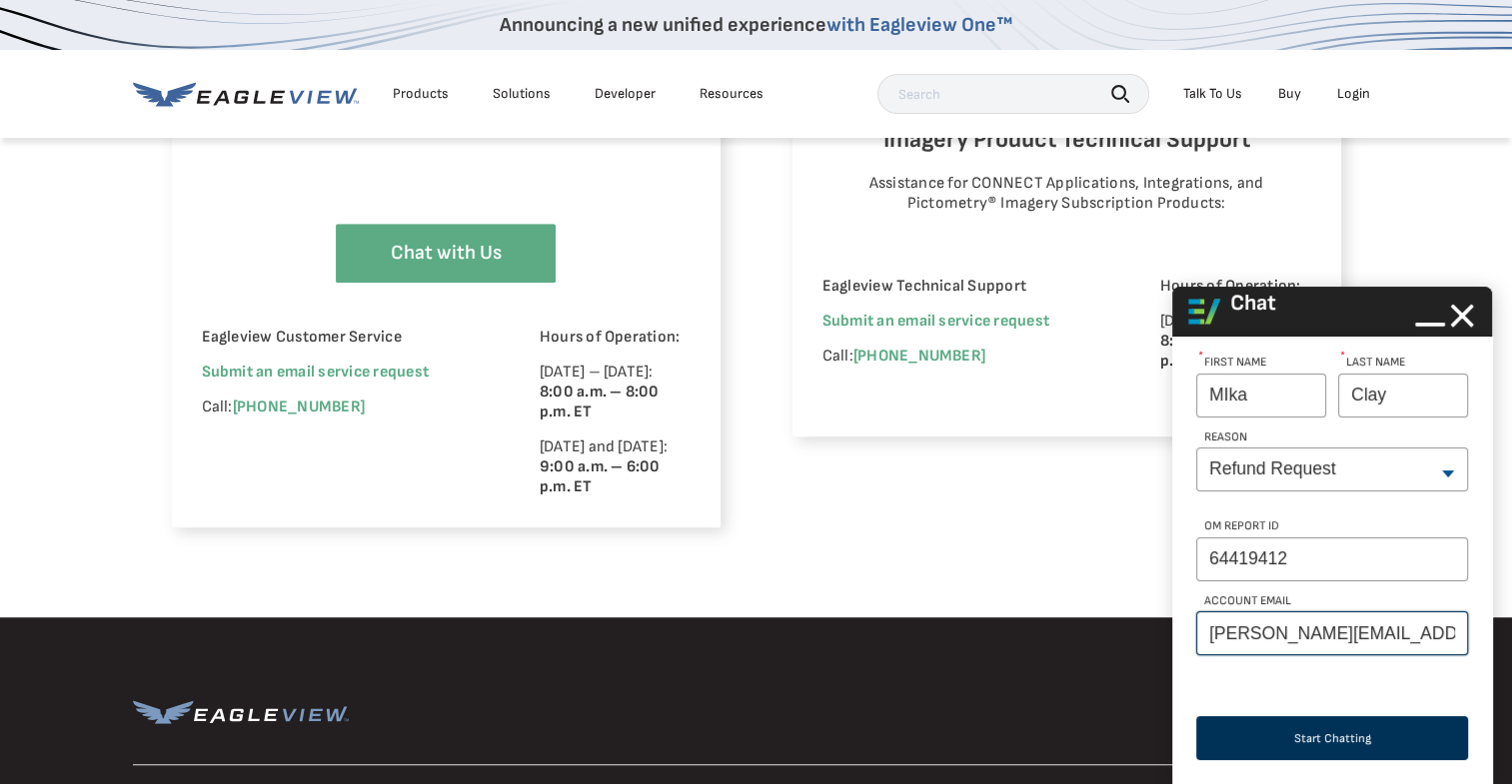 type on "[PERSON_NAME][EMAIL_ADDRESS][DOMAIN_NAME]" 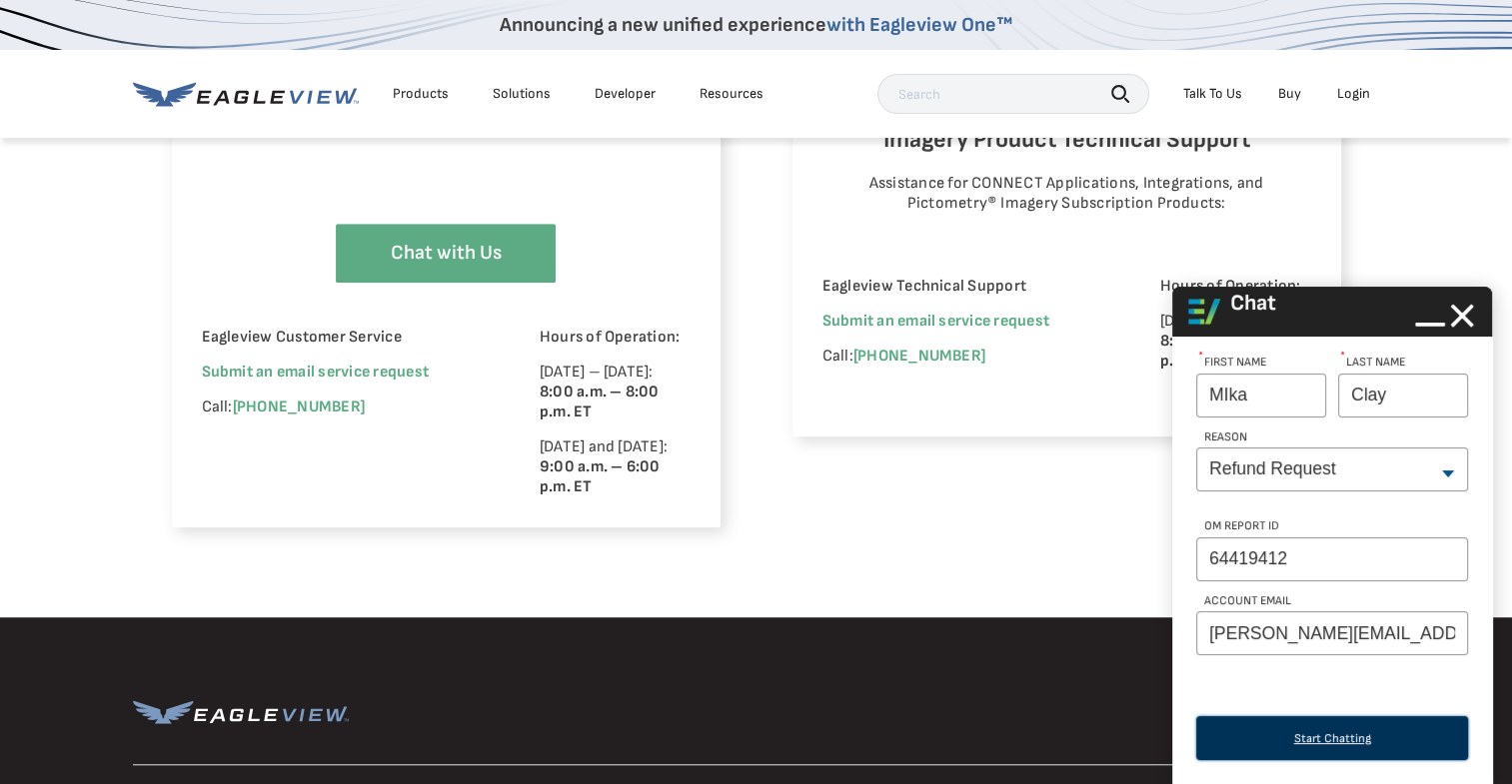 click on "Start Chatting" at bounding box center (1332, 738) 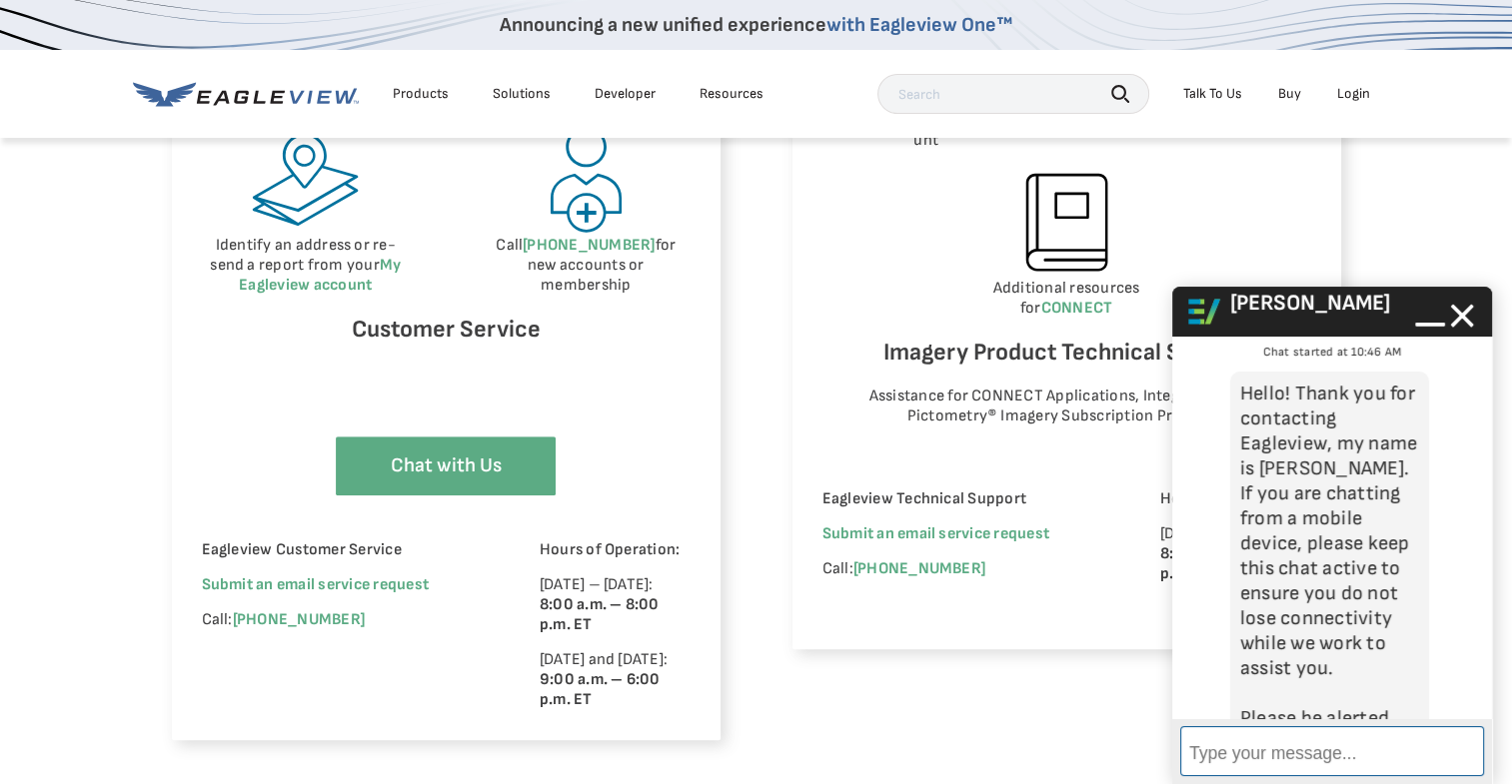 scroll, scrollTop: 1099, scrollLeft: 0, axis: vertical 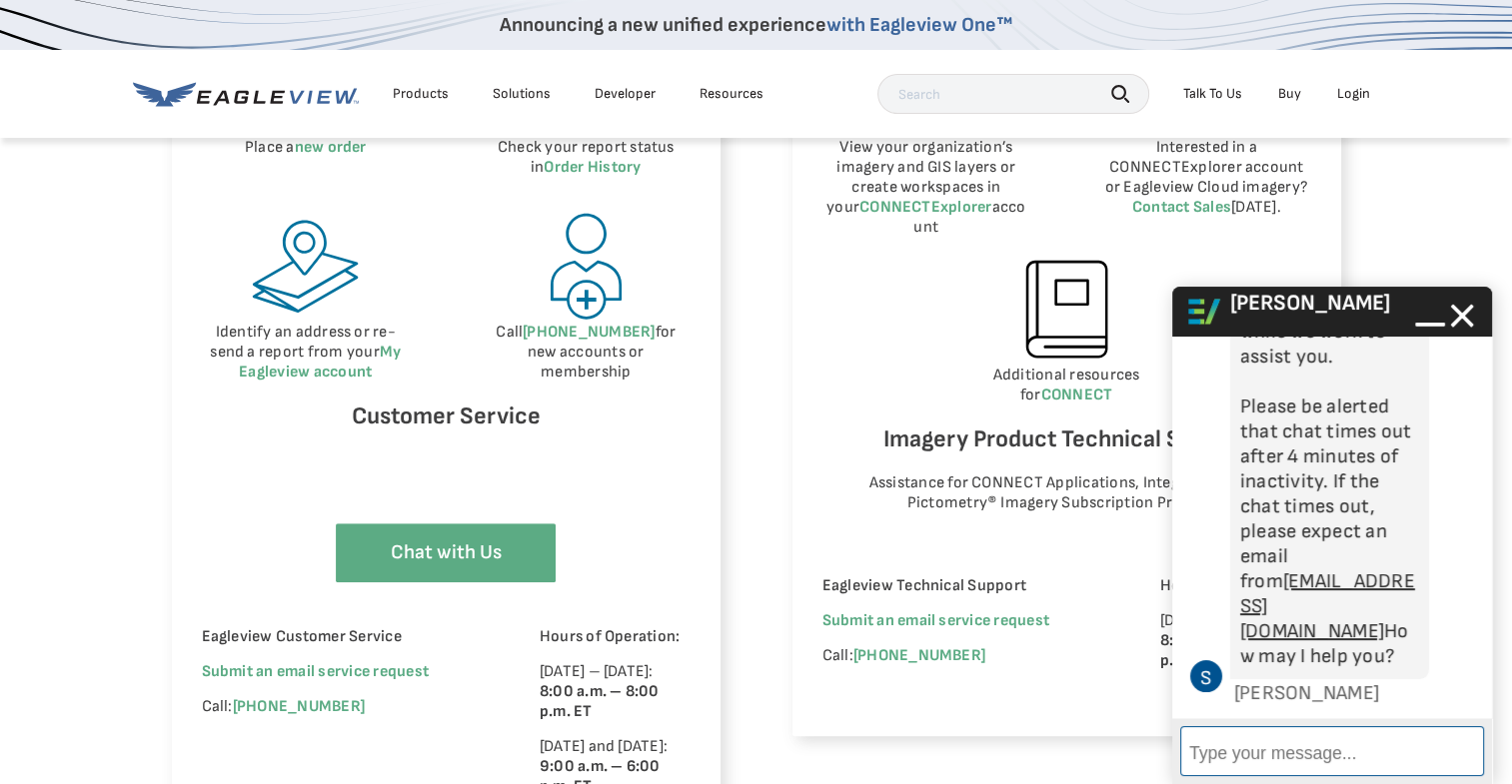 click on "Enter Message" at bounding box center (1332, 751) 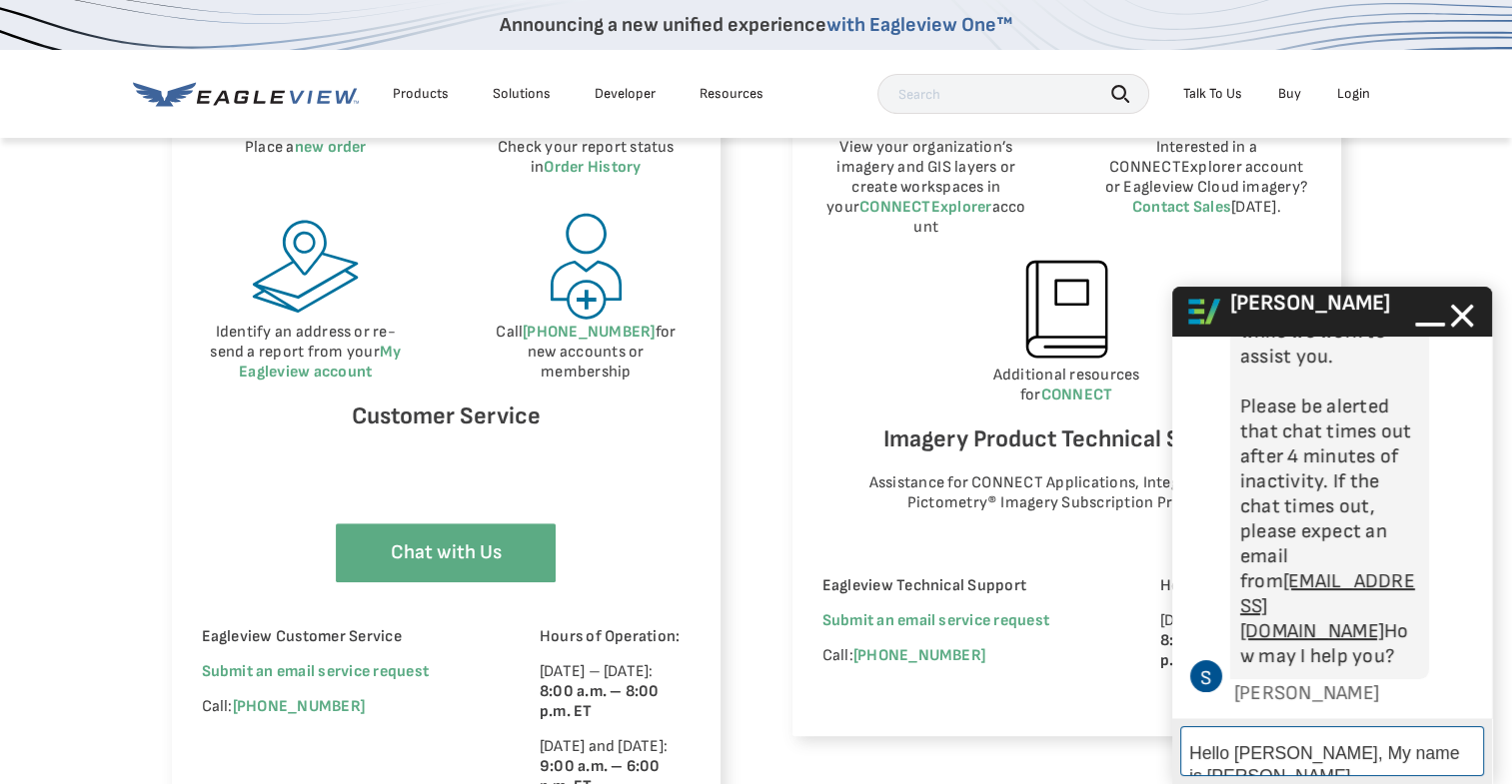 type on "Hello [PERSON_NAME], My name is [PERSON_NAME]" 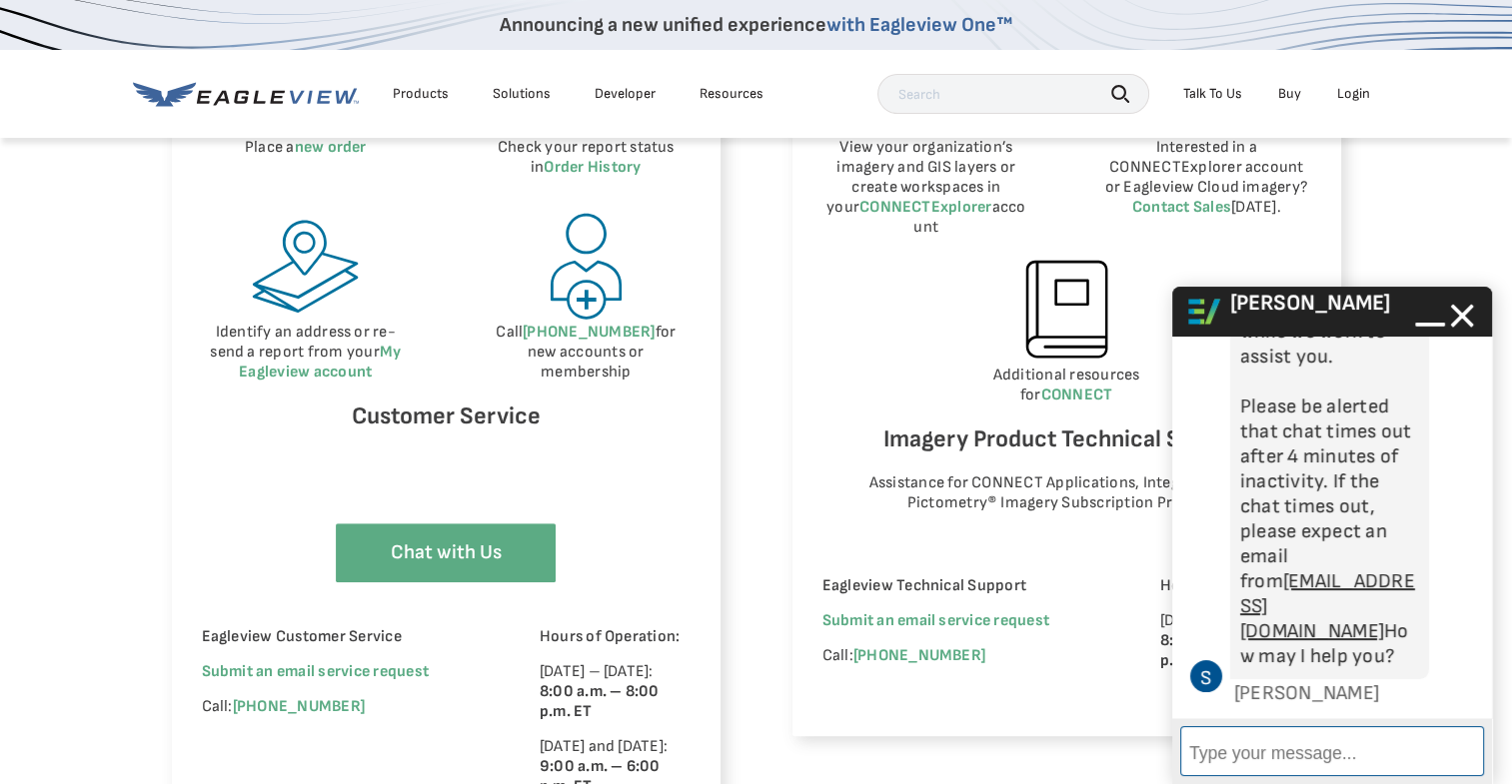 scroll, scrollTop: 461, scrollLeft: 0, axis: vertical 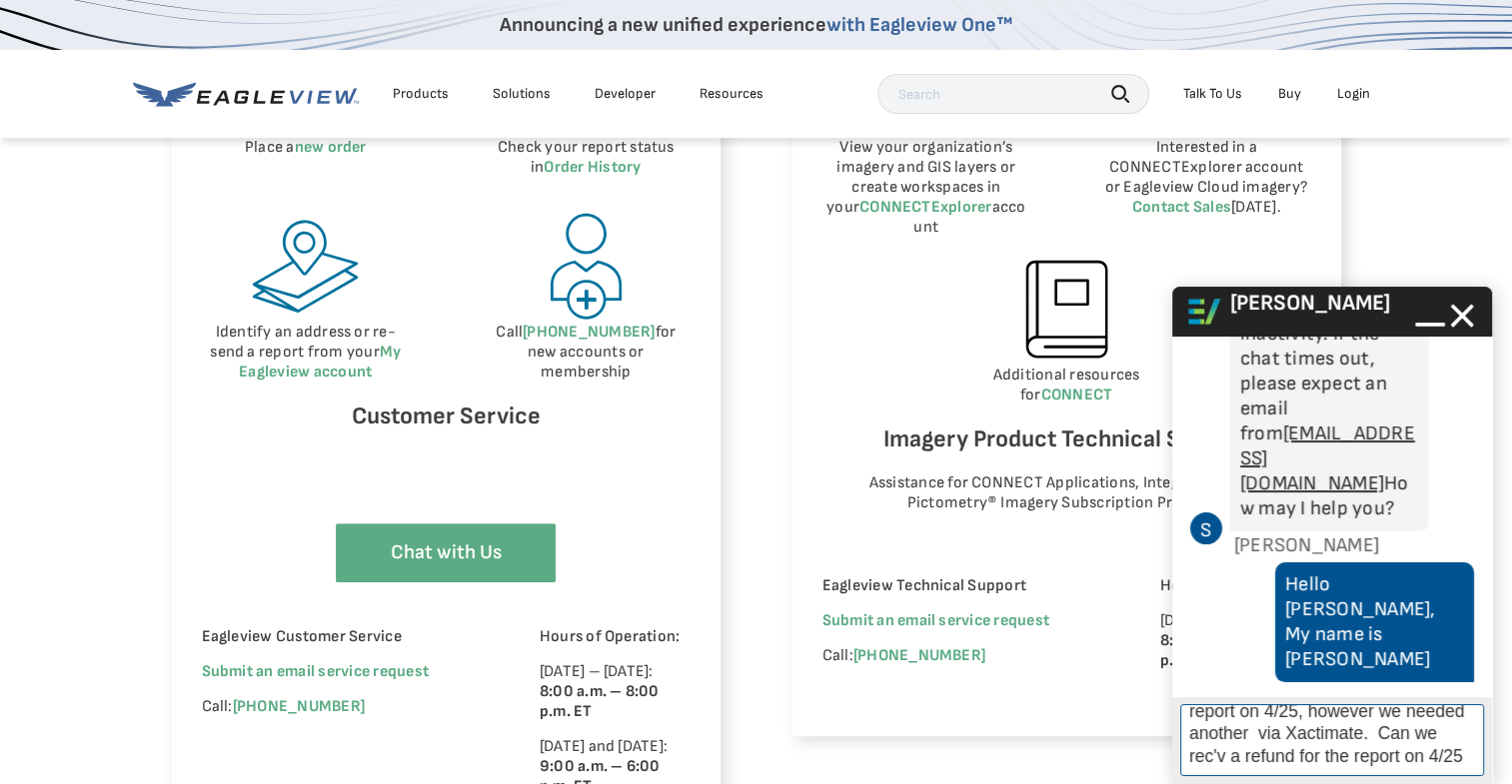 type on "Re: report # 646419412, [STREET_ADDRESS]  We rec'd report on 4/25, however we needed another  via Xactimate.  Can we rec'v a refund for the report on 4/25?" 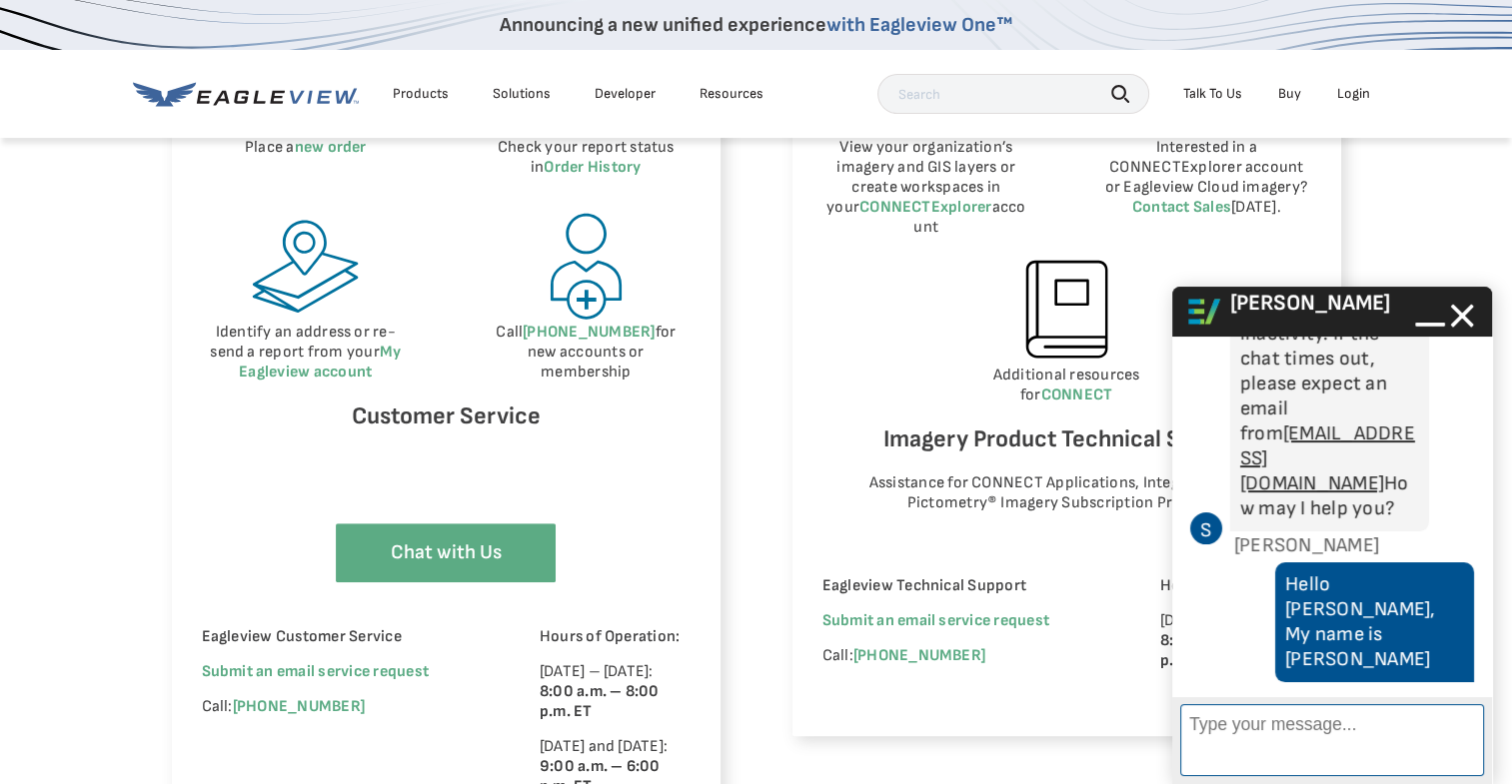 scroll, scrollTop: 4, scrollLeft: 0, axis: vertical 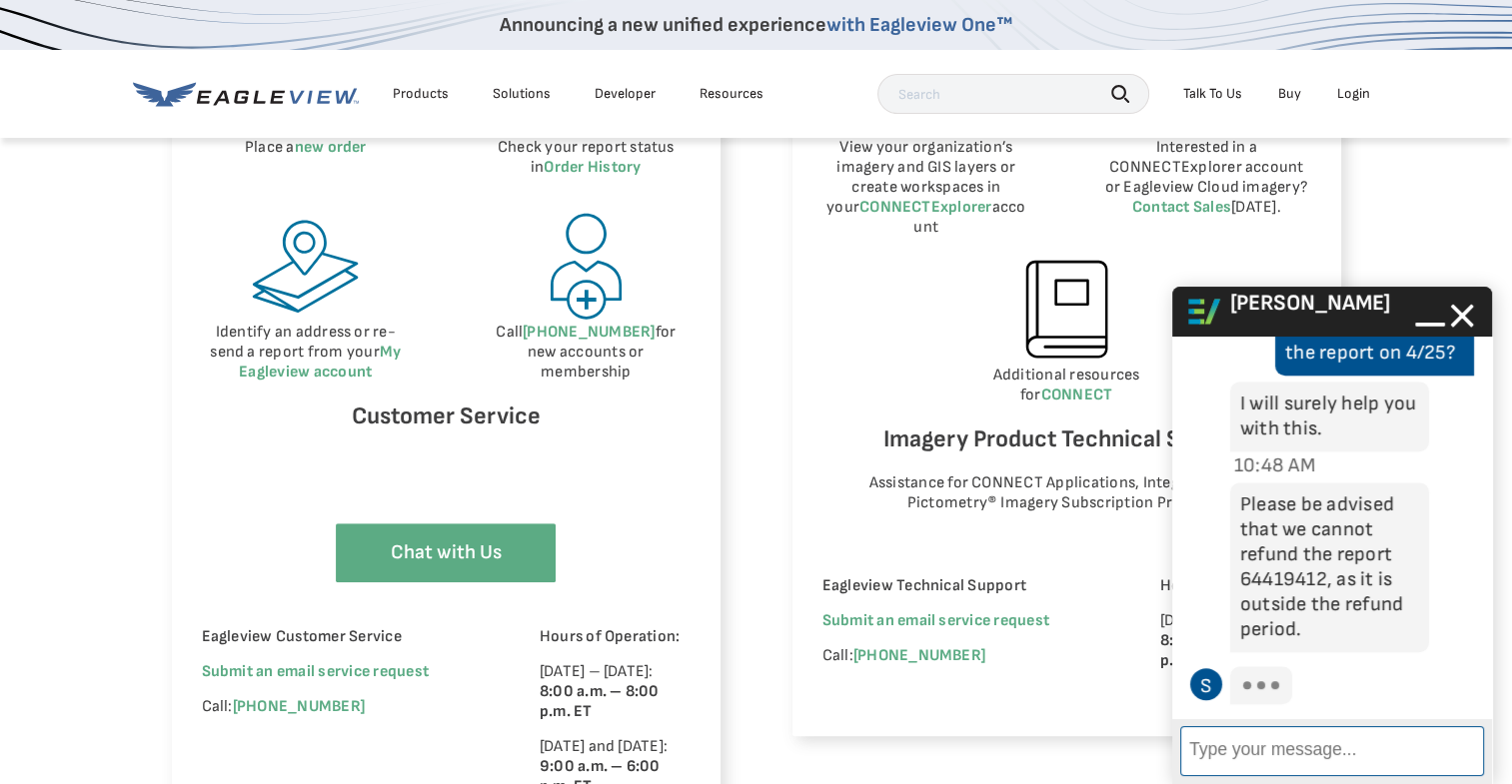 click on "Enter Message" at bounding box center [1332, 751] 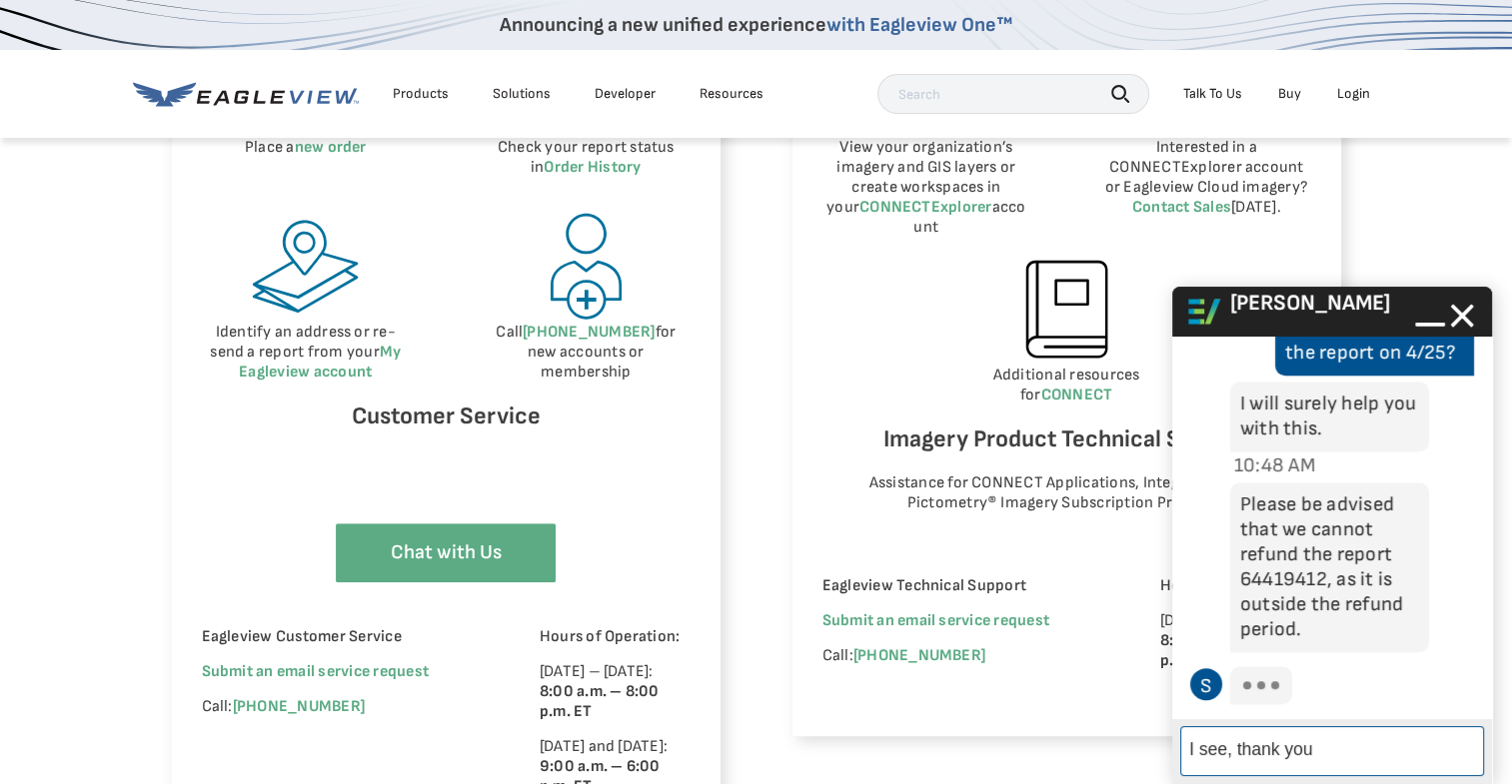 type on "I see, thank you." 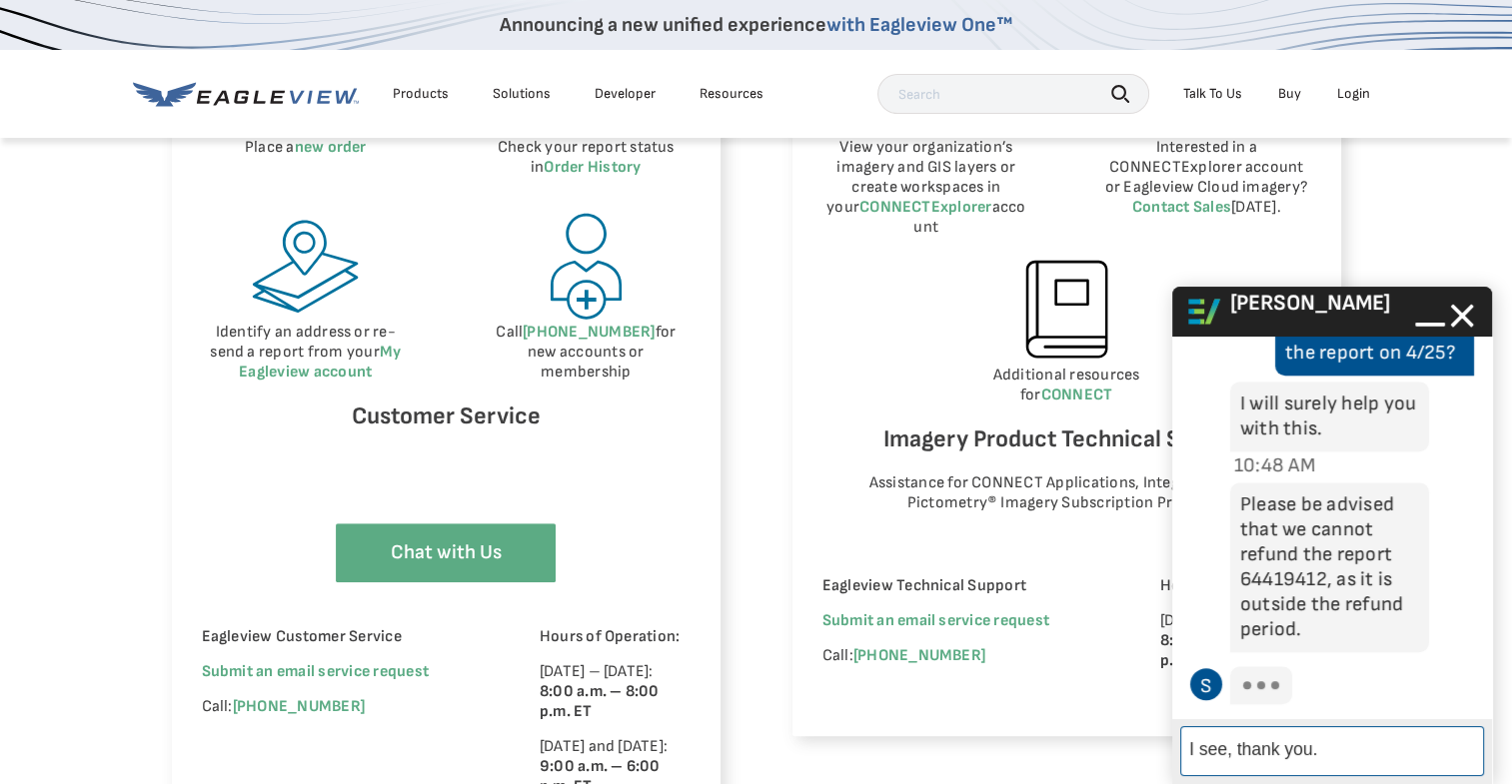 type 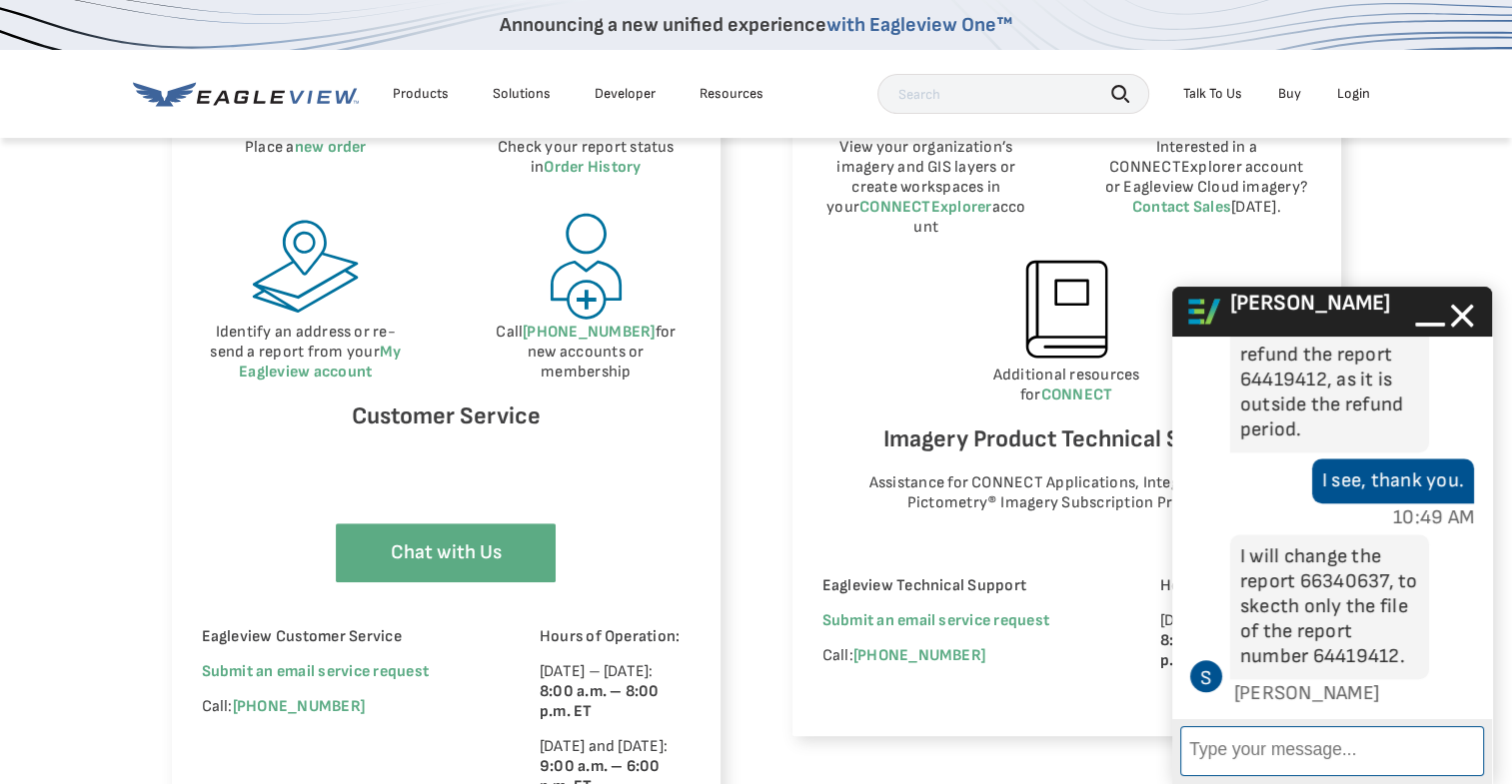 scroll, scrollTop: 1266, scrollLeft: 0, axis: vertical 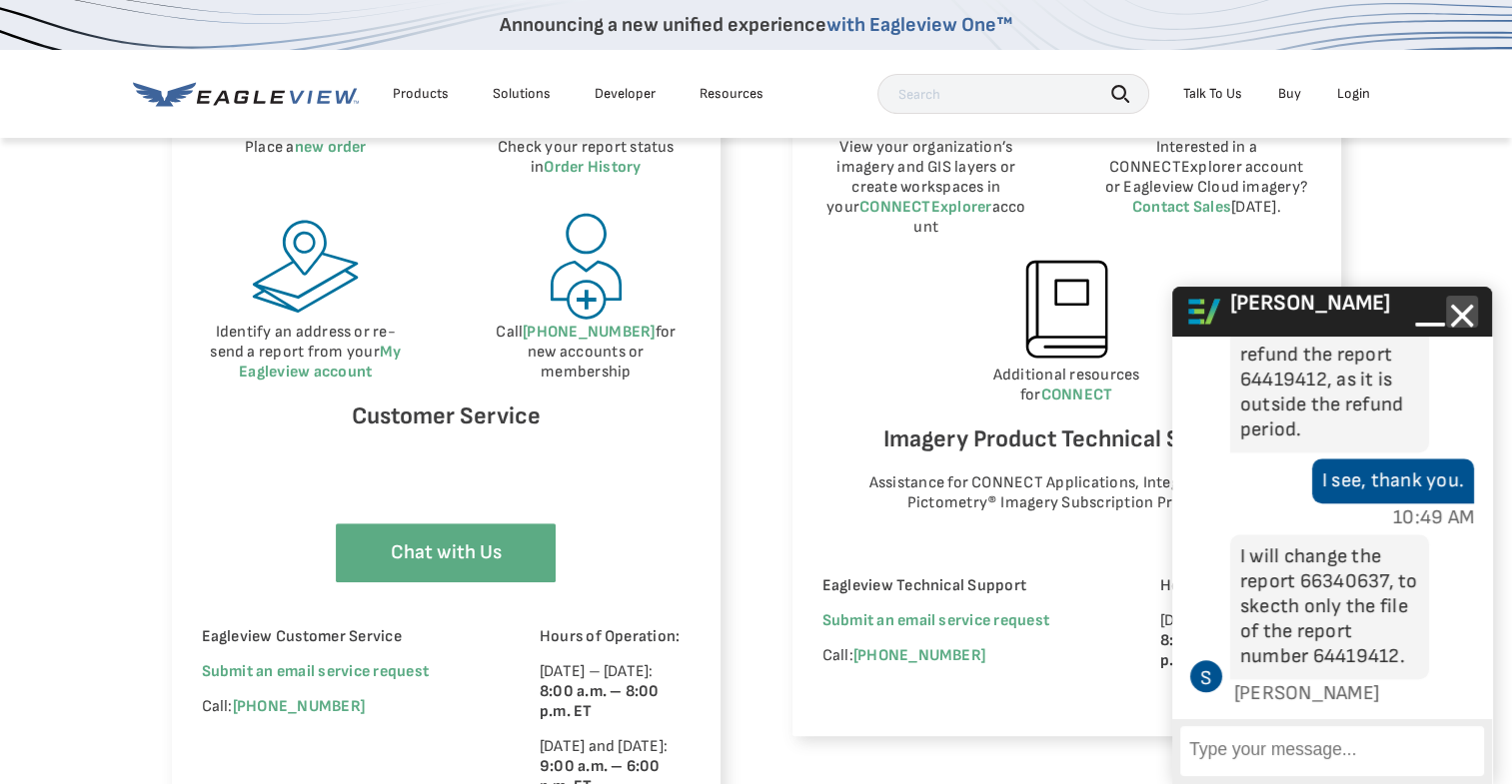 click 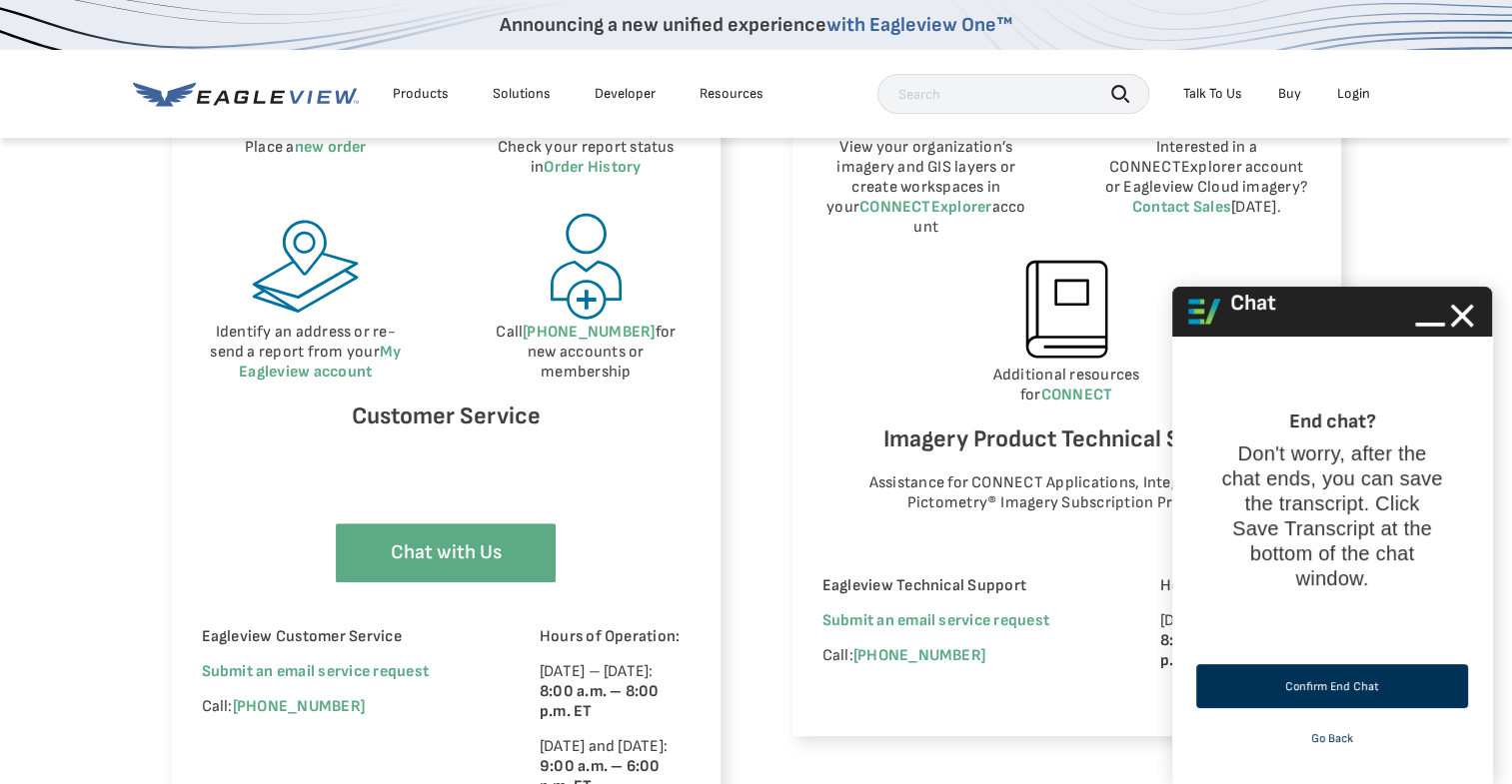 click on "Confirm End Chat" at bounding box center (1332, 686) 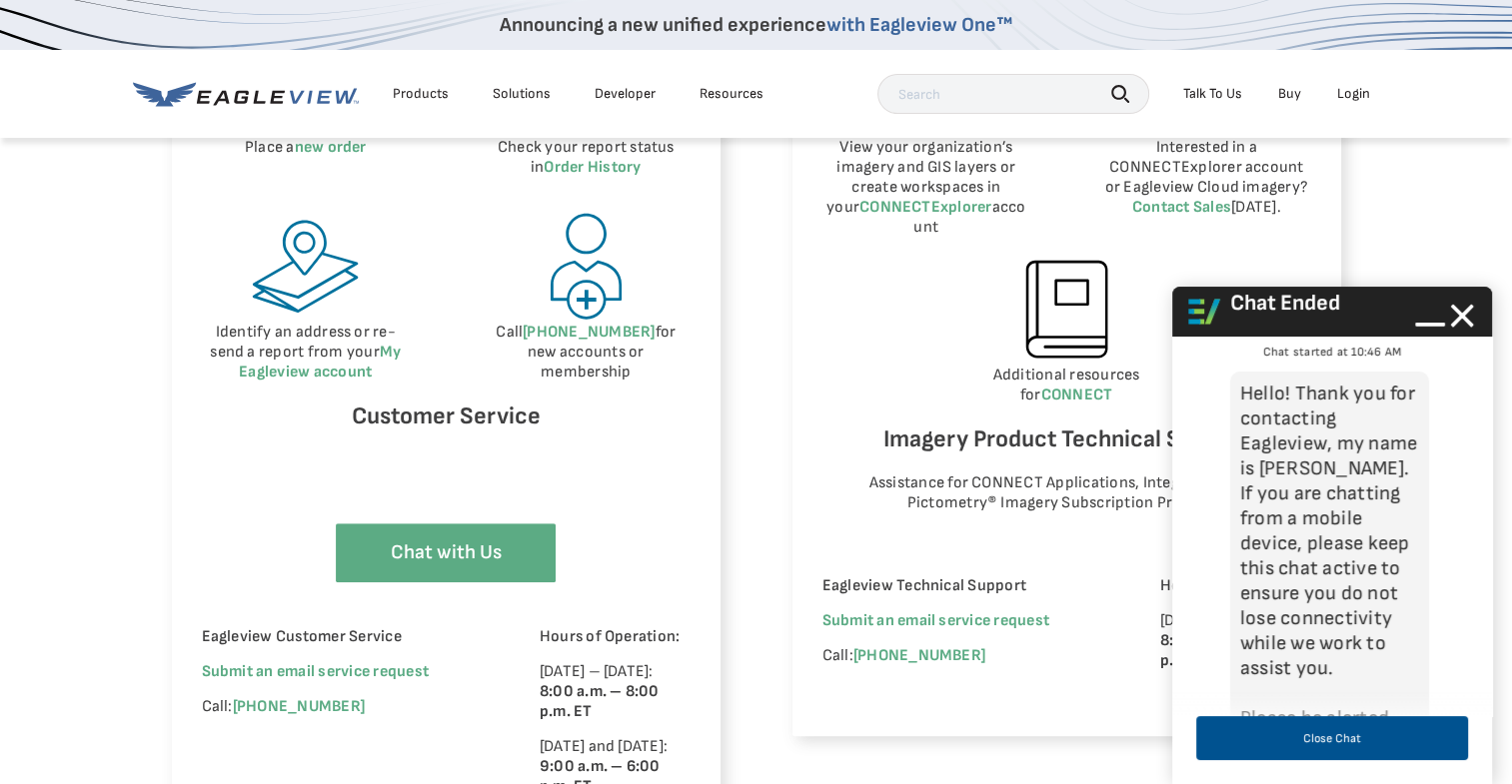 scroll, scrollTop: 1309, scrollLeft: 0, axis: vertical 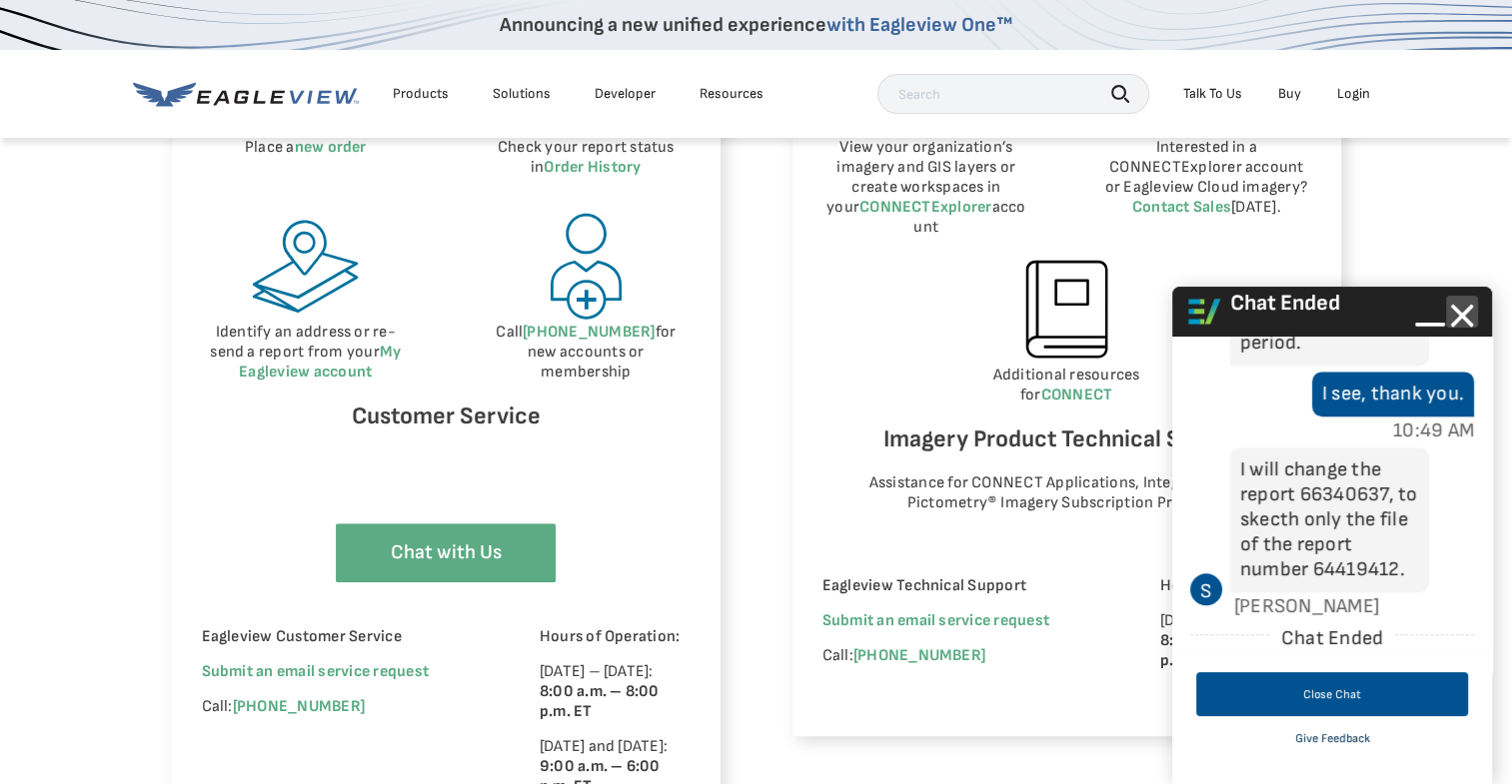 click 